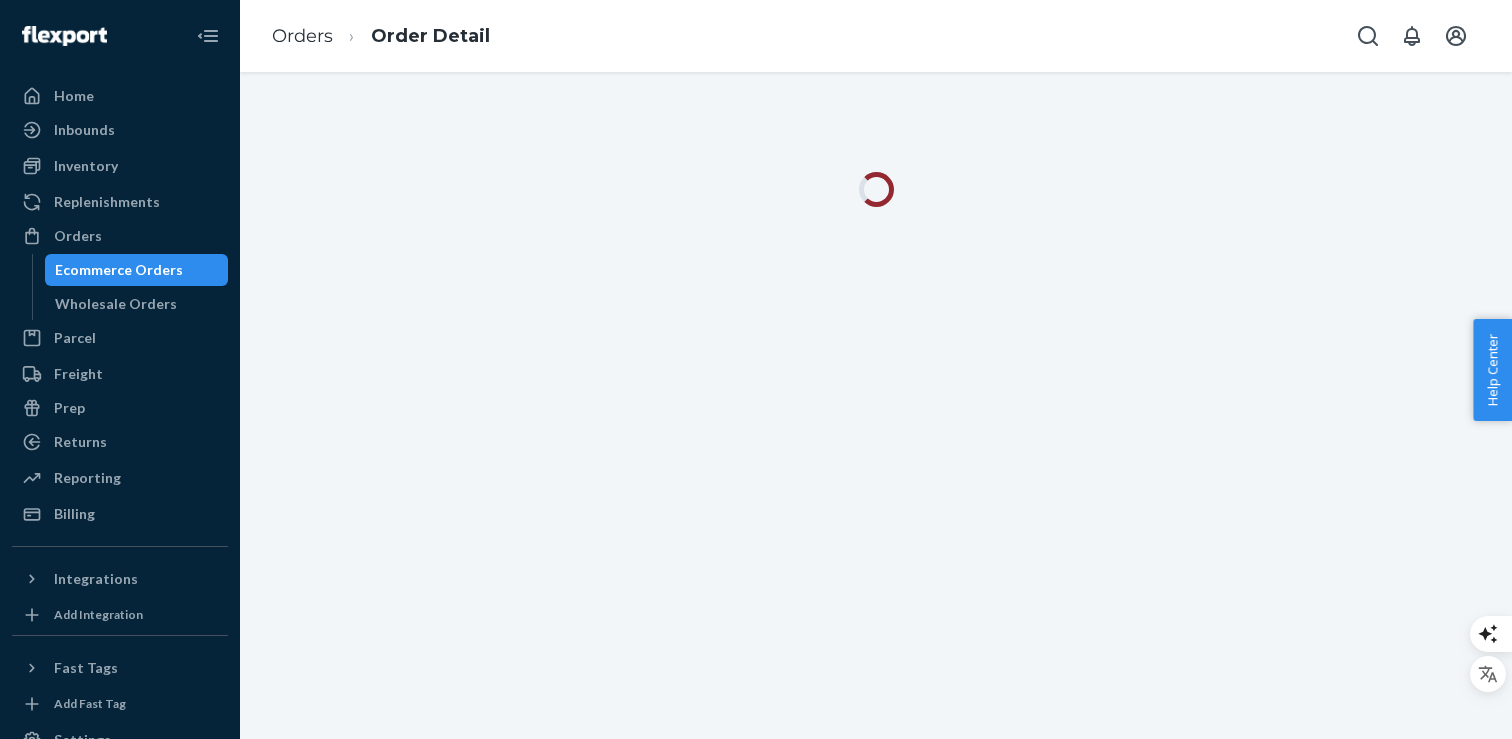 scroll, scrollTop: 0, scrollLeft: 0, axis: both 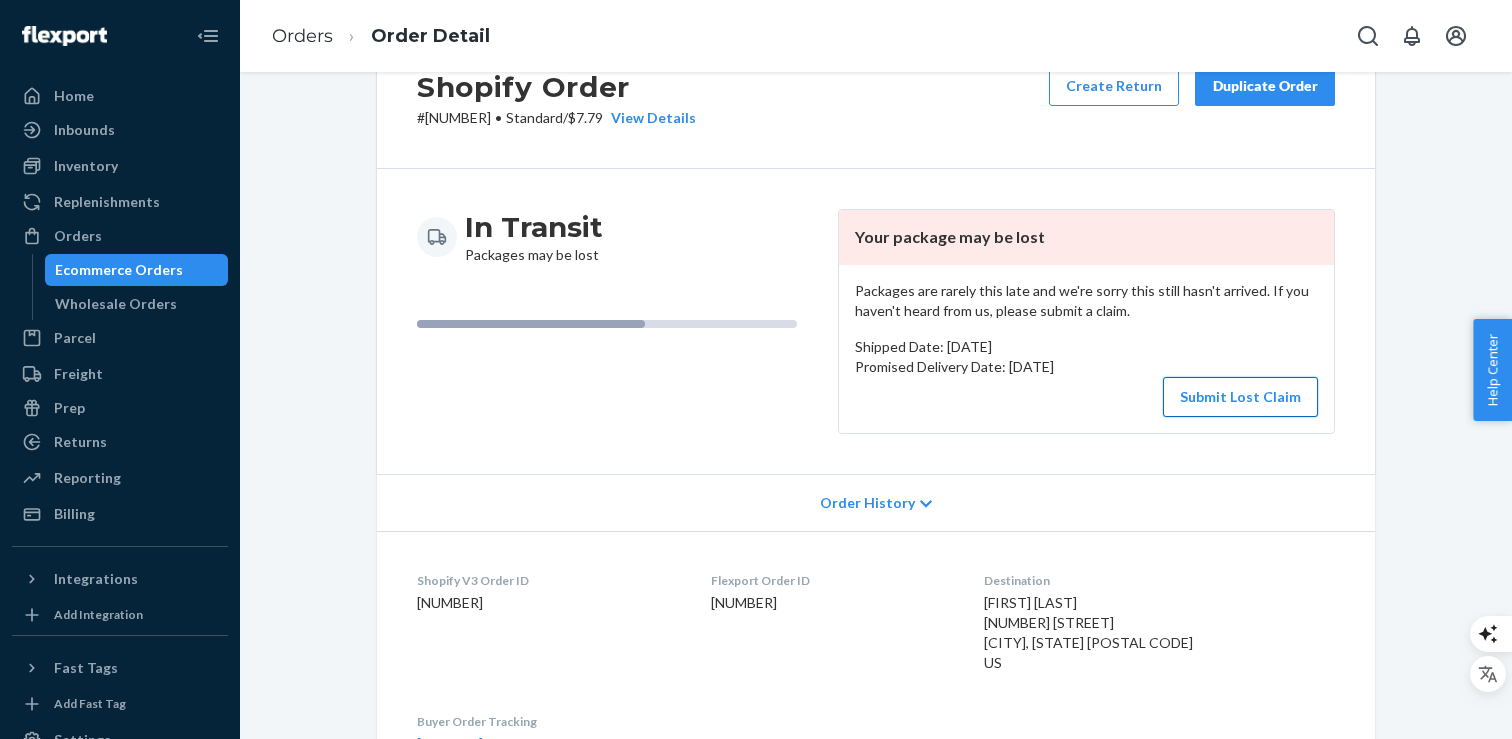 click on "Submit Lost Claim" at bounding box center [1240, 397] 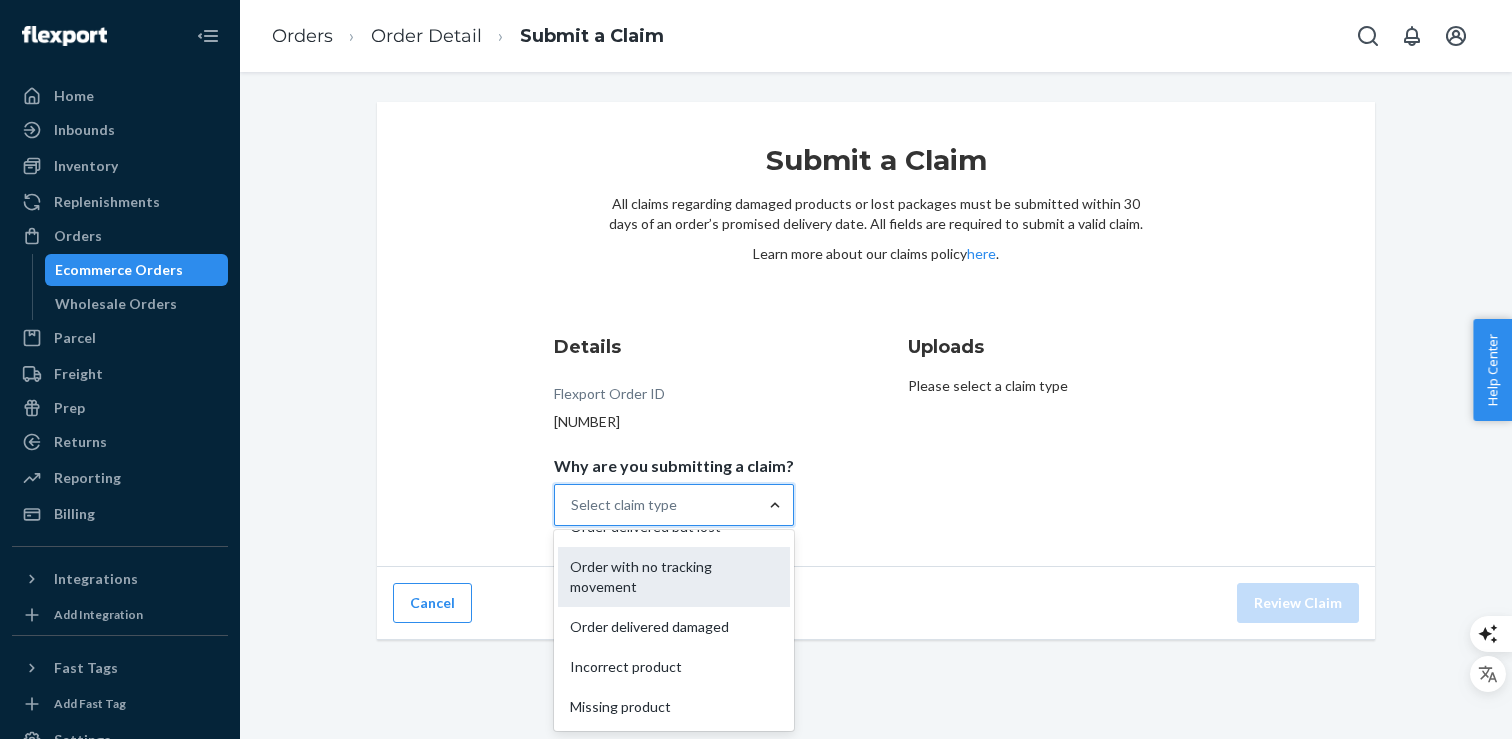 scroll, scrollTop: 0, scrollLeft: 0, axis: both 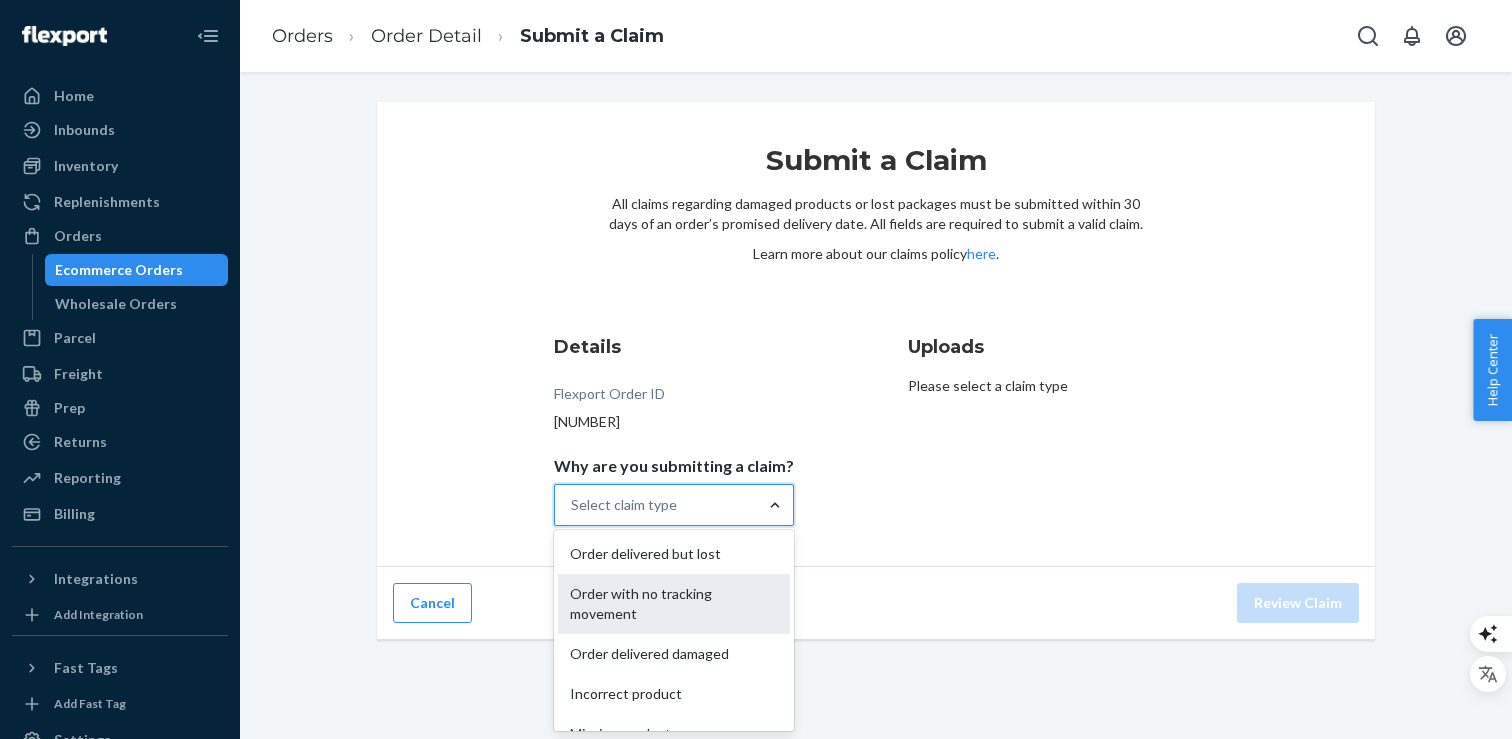 click on "Order with no tracking movement" at bounding box center [674, 604] 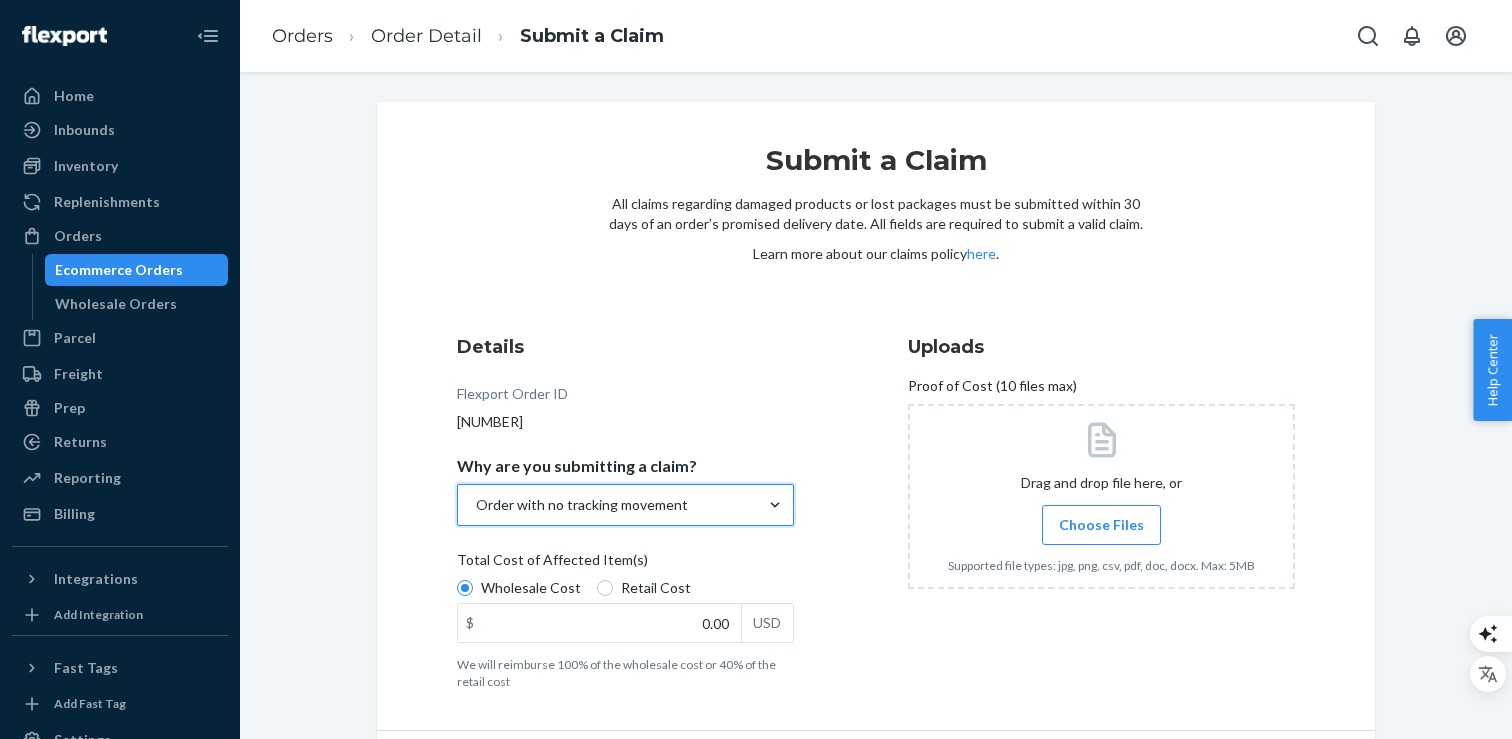 scroll, scrollTop: 65, scrollLeft: 0, axis: vertical 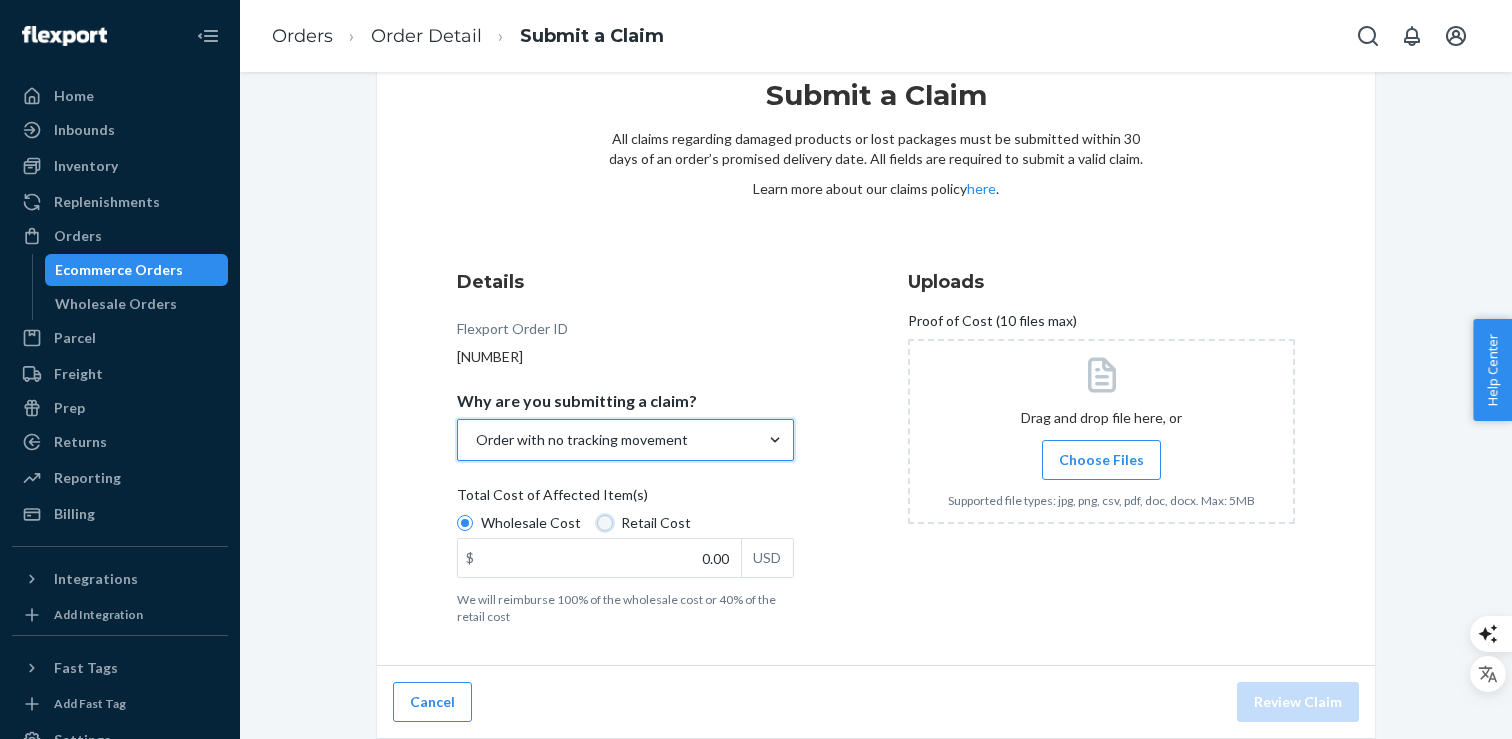 click on "Retail Cost" at bounding box center (605, 523) 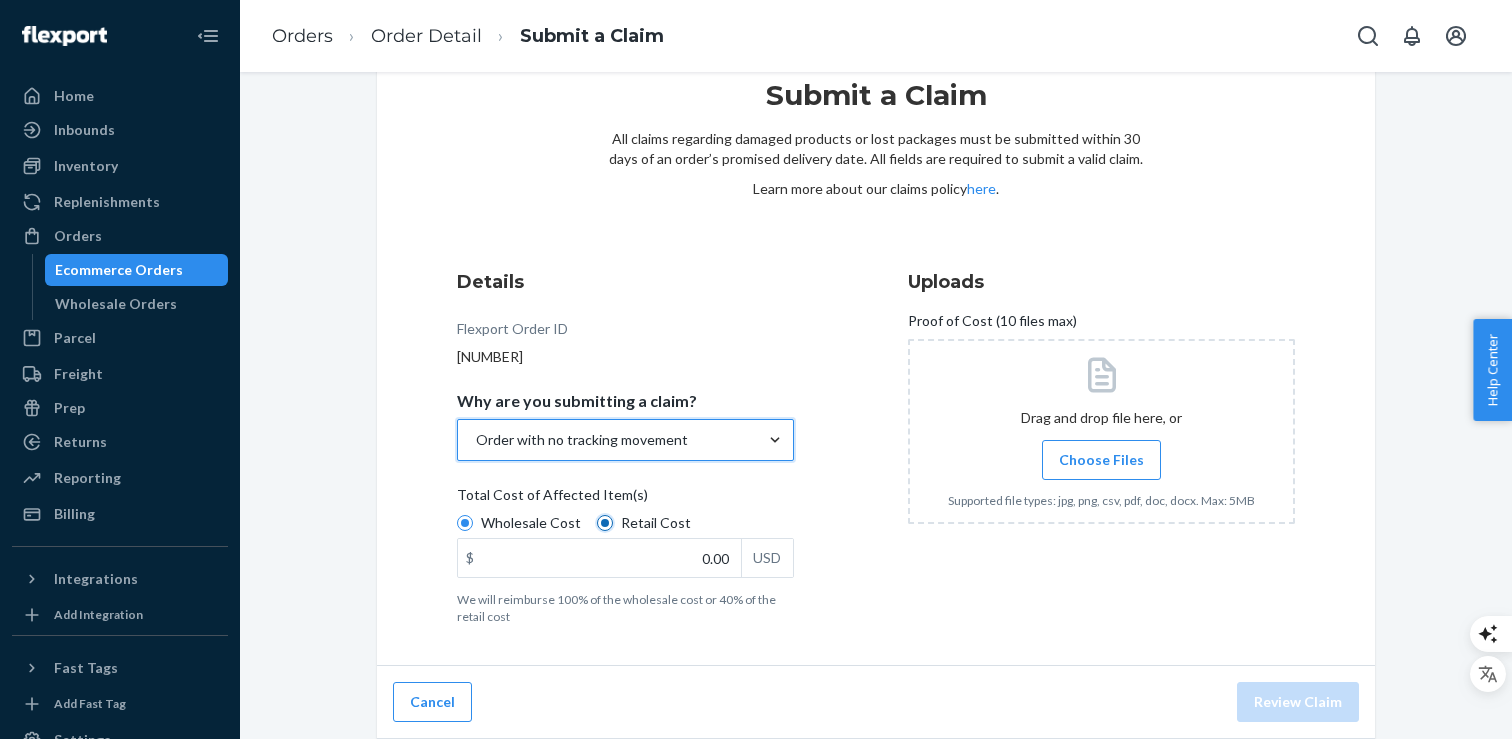 radio on "false" 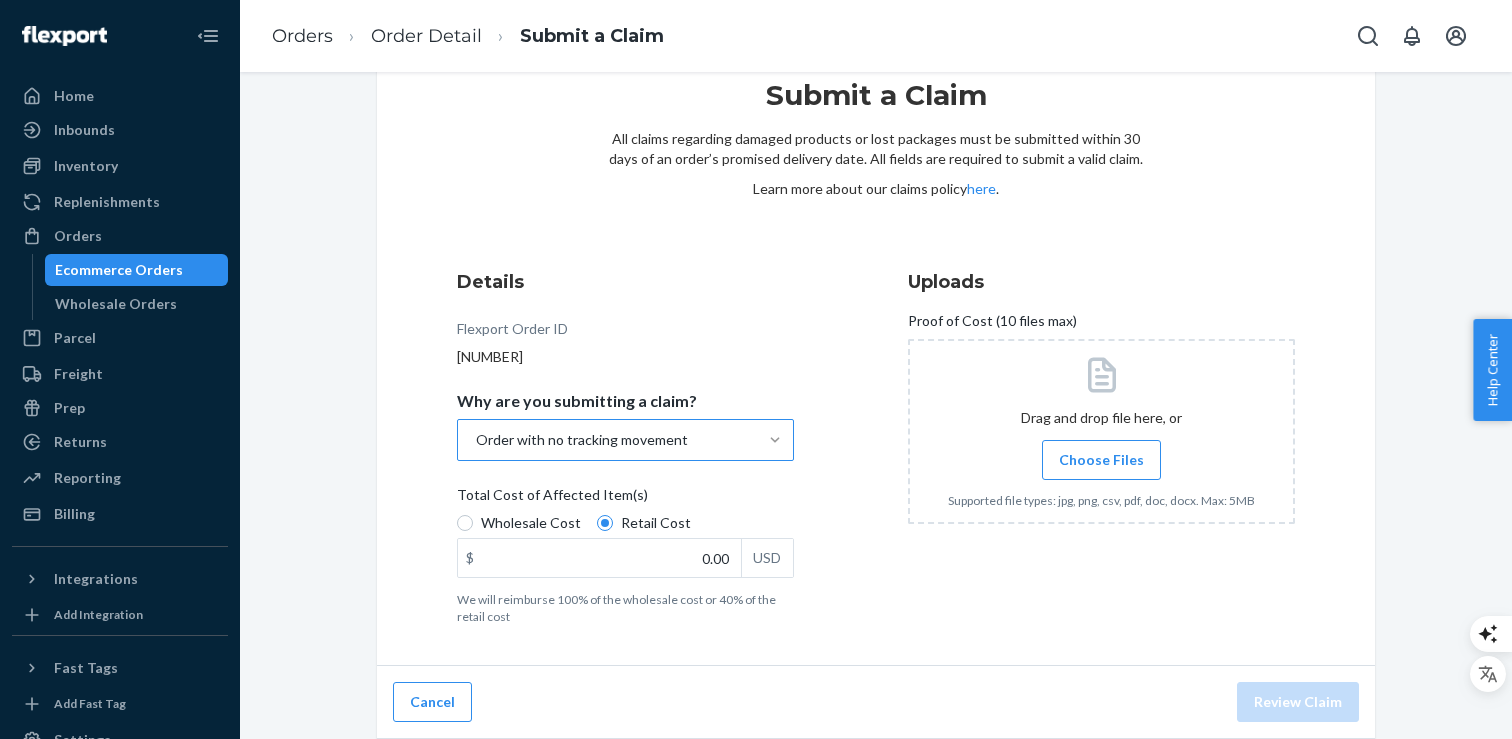 click on "Choose Files" at bounding box center (1101, 460) 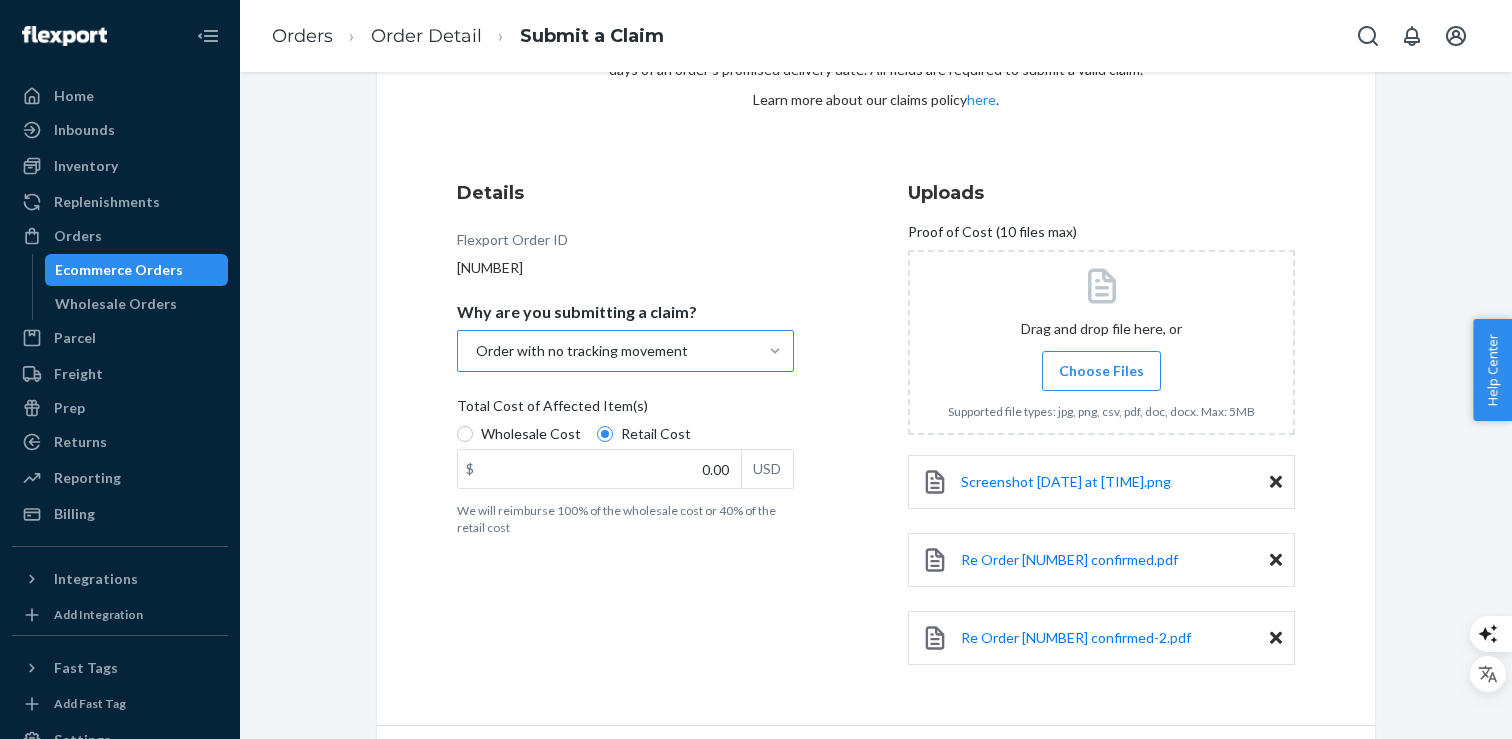 scroll, scrollTop: 164, scrollLeft: 0, axis: vertical 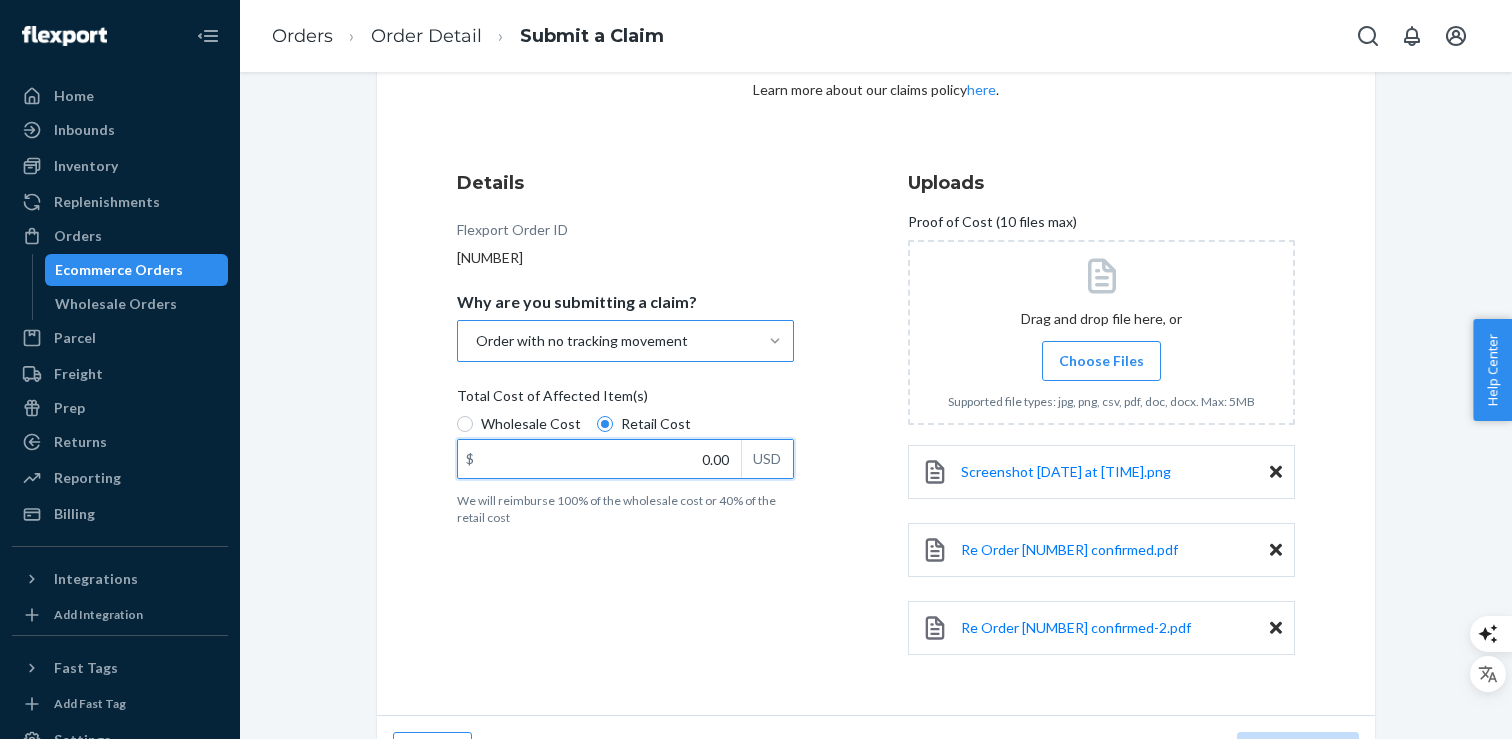 drag, startPoint x: 699, startPoint y: 461, endPoint x: 739, endPoint y: 456, distance: 40.311287 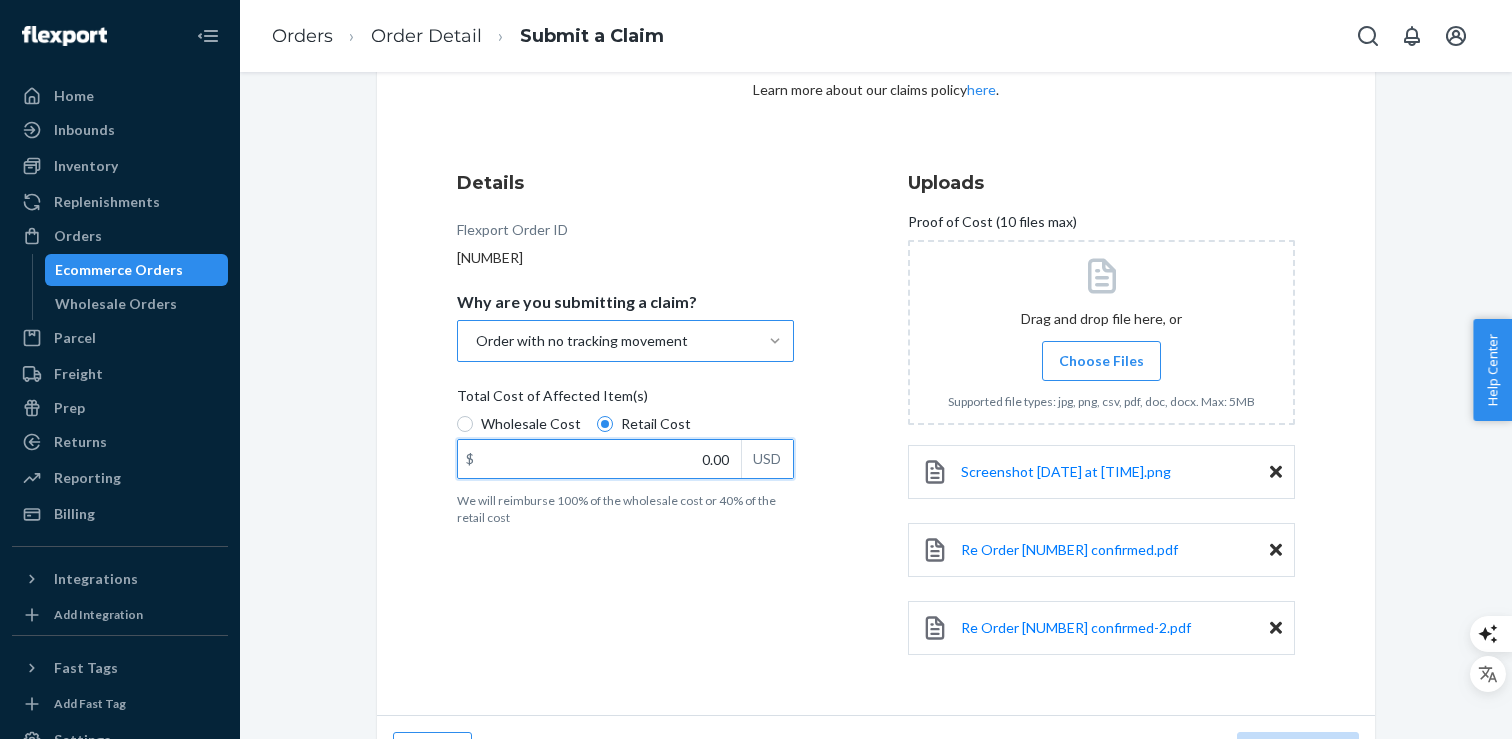 click on "0.00" at bounding box center (599, 459) 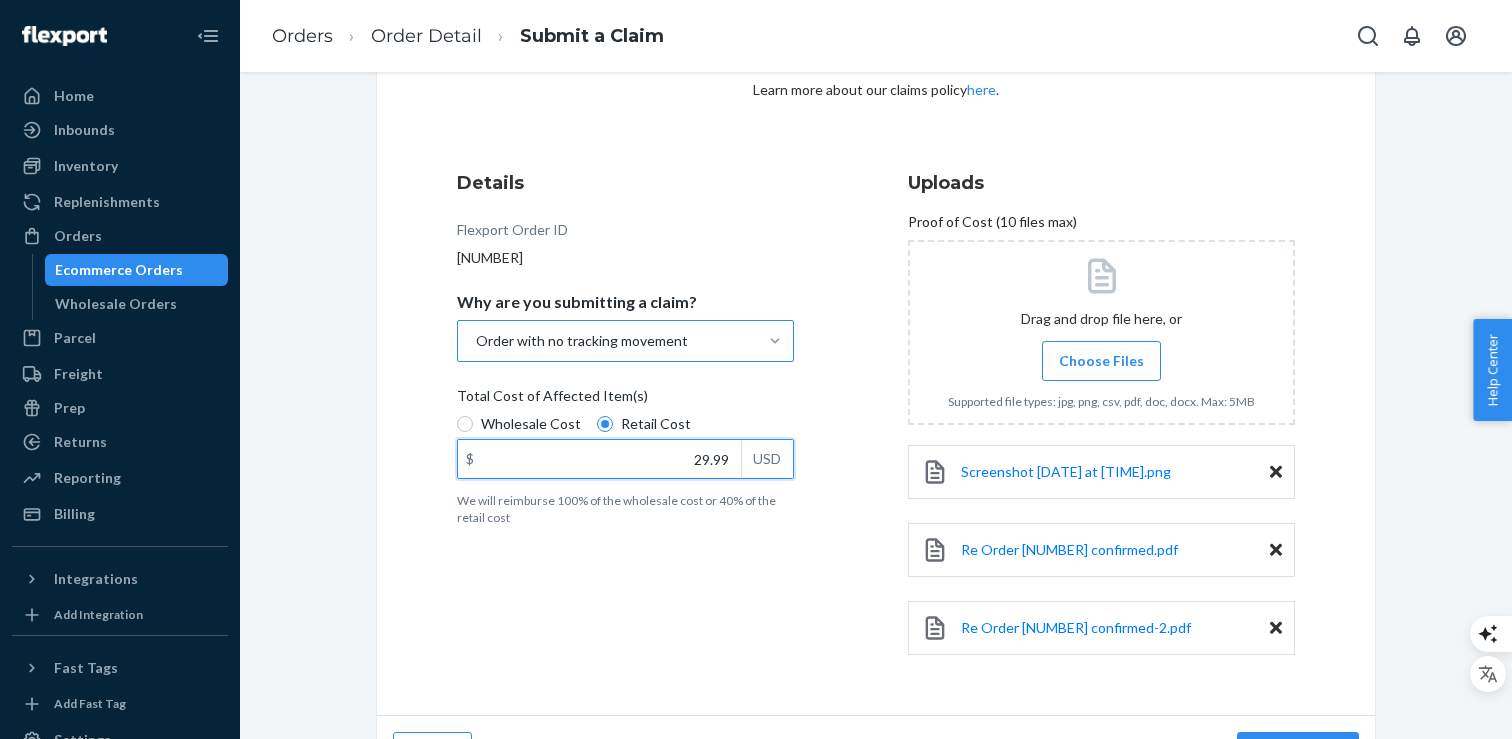 type on "29.99" 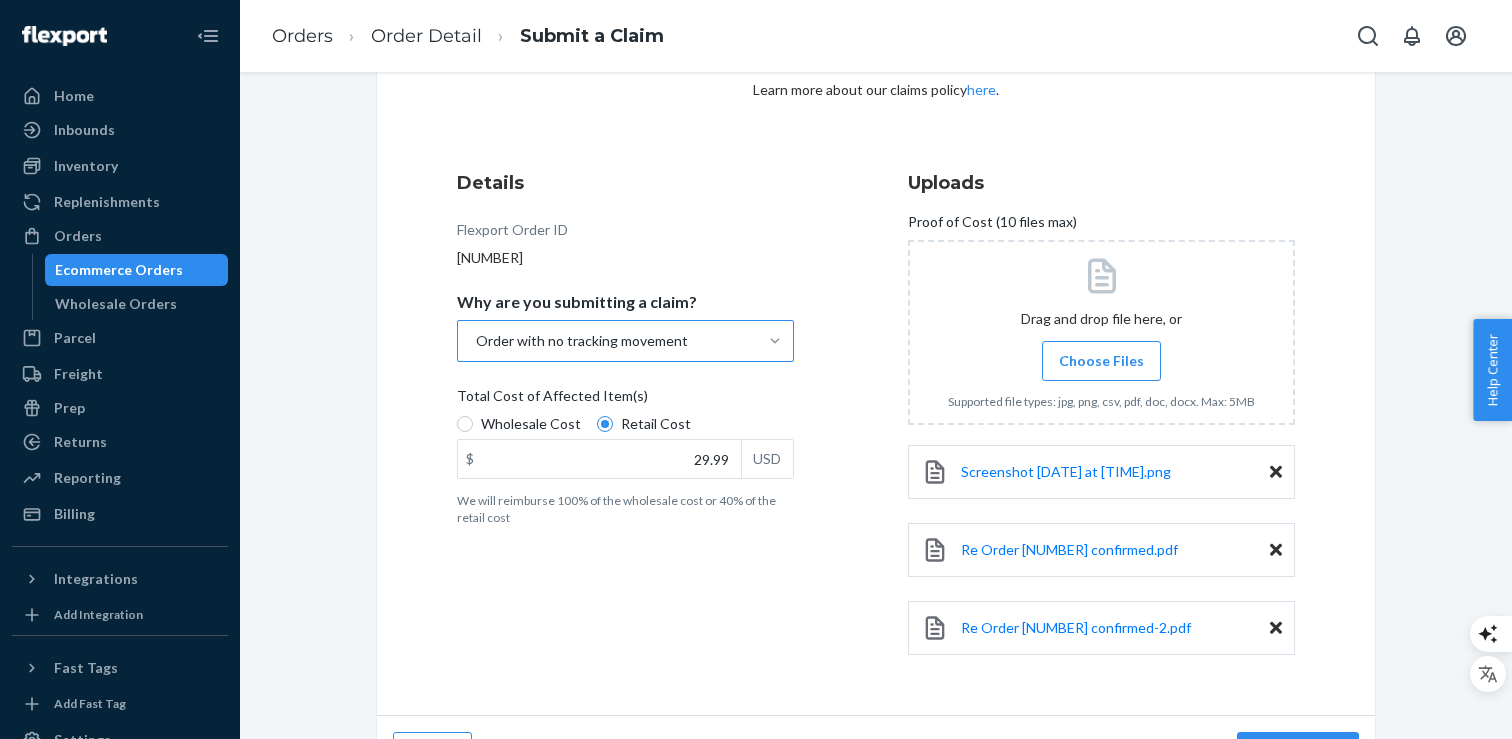 click on "Details Flexport Order ID 132621249 Why are you submitting a claim? Order with no tracking movement Total Cost of Affected Item(s) Wholesale Cost Retail Cost $ 29.99 USD We will reimburse 100% of the wholesale cost or 40% of the retail cost" at bounding box center [650, 422] 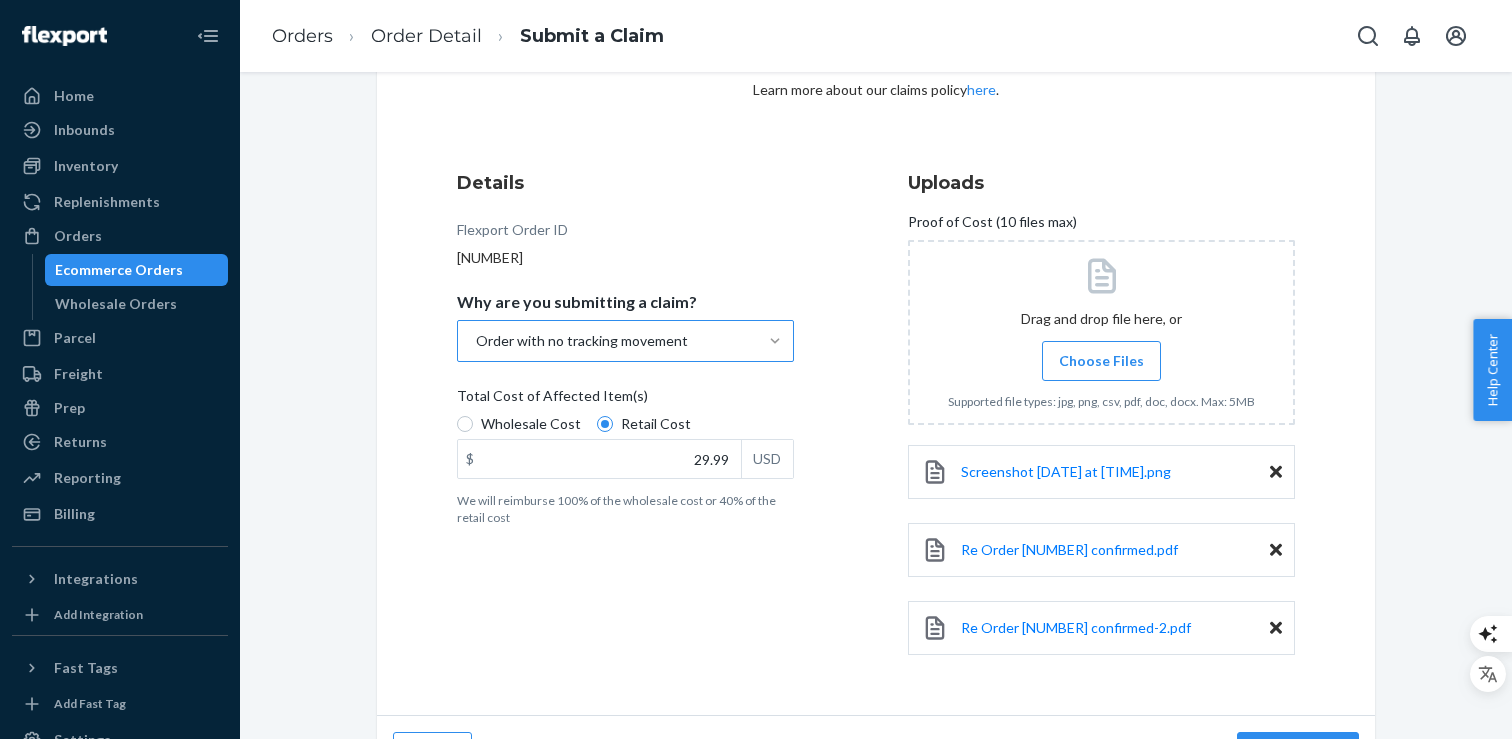 scroll, scrollTop: 214, scrollLeft: 0, axis: vertical 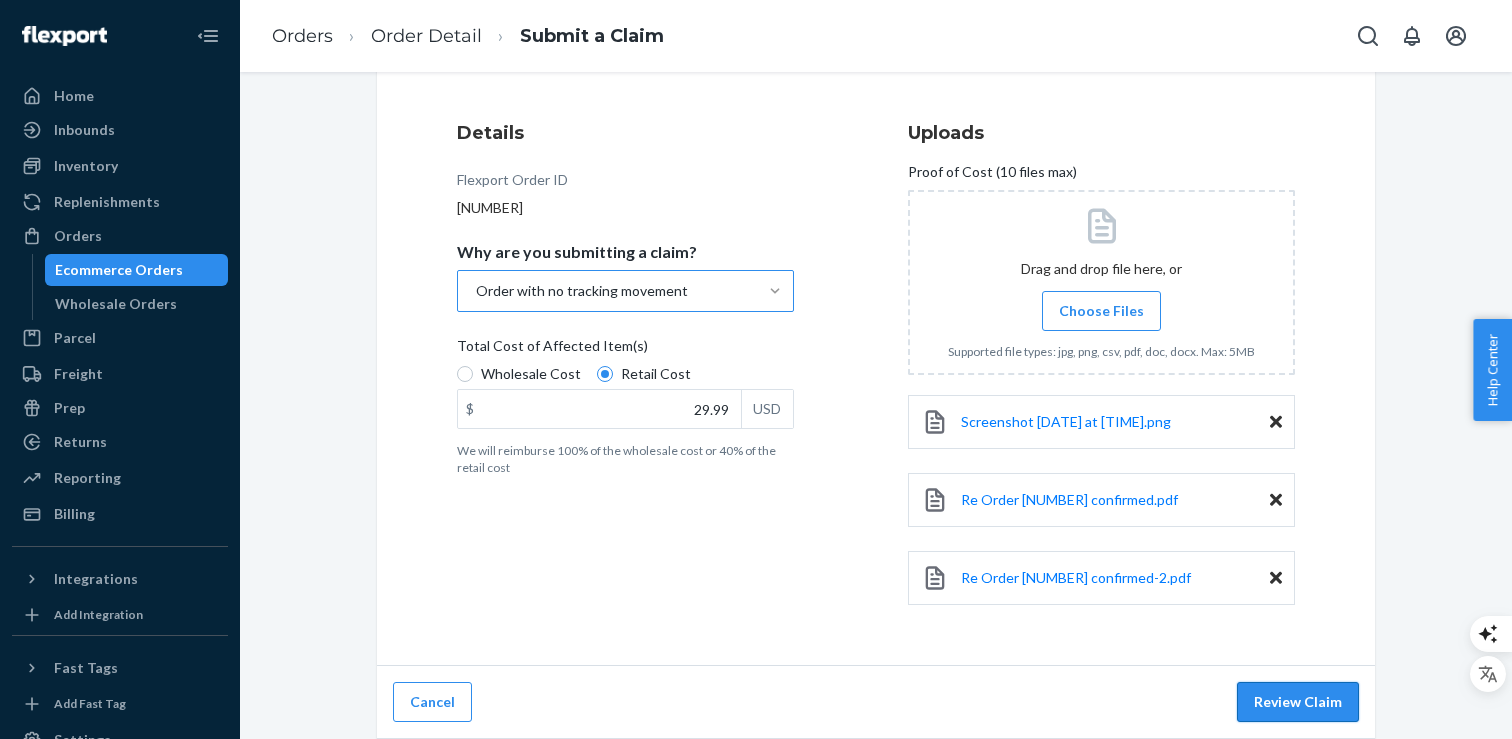 click on "Review Claim" at bounding box center (1298, 702) 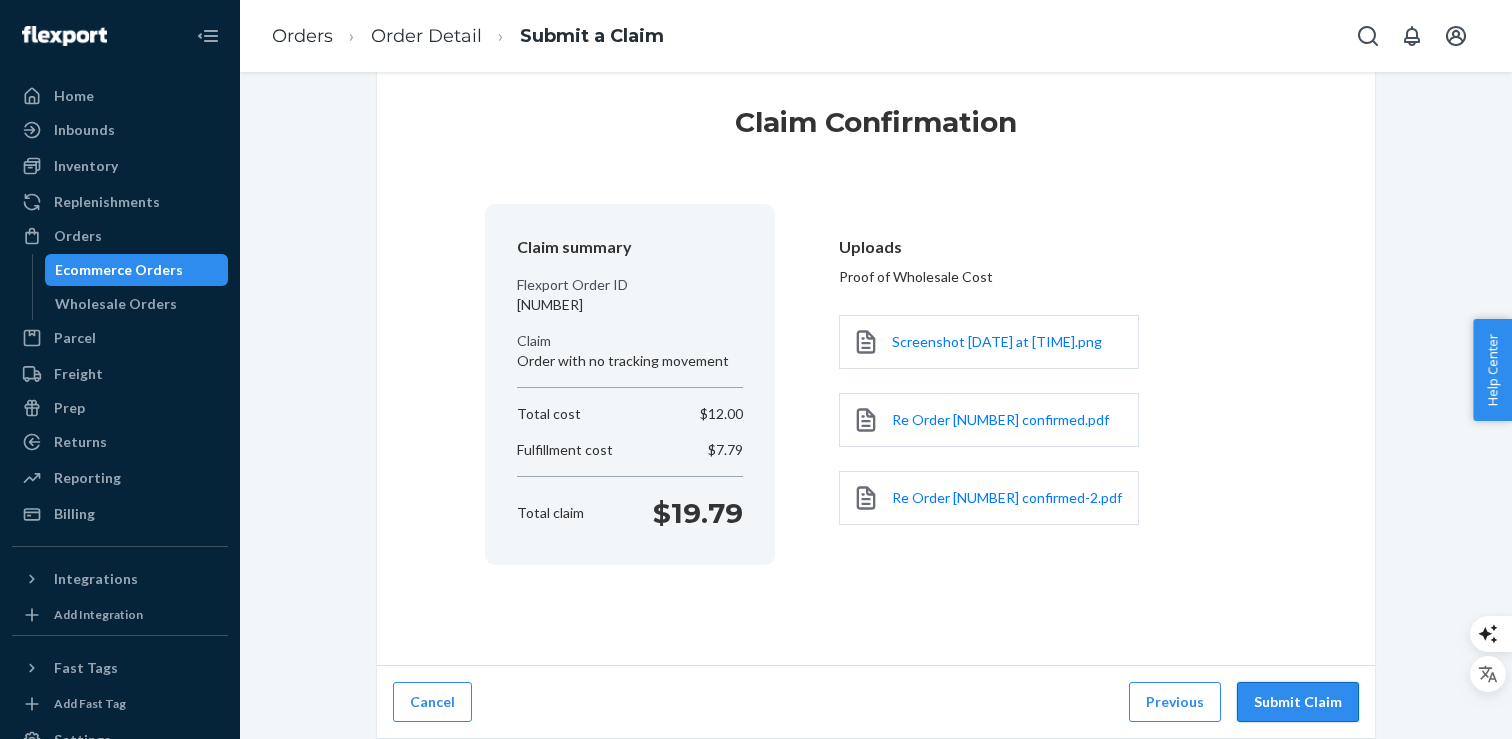 click on "Submit Claim" at bounding box center (1298, 702) 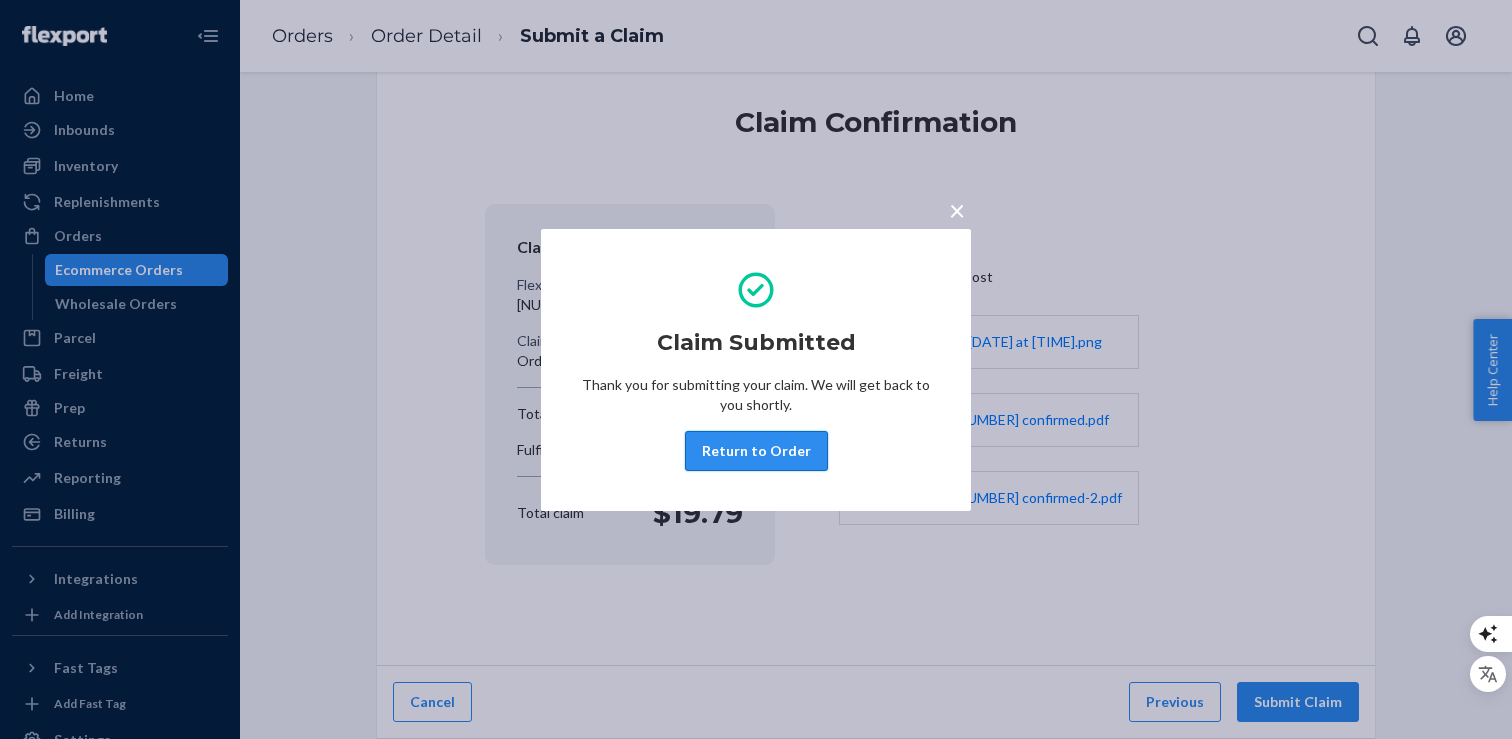 click on "Return to Order" at bounding box center [756, 451] 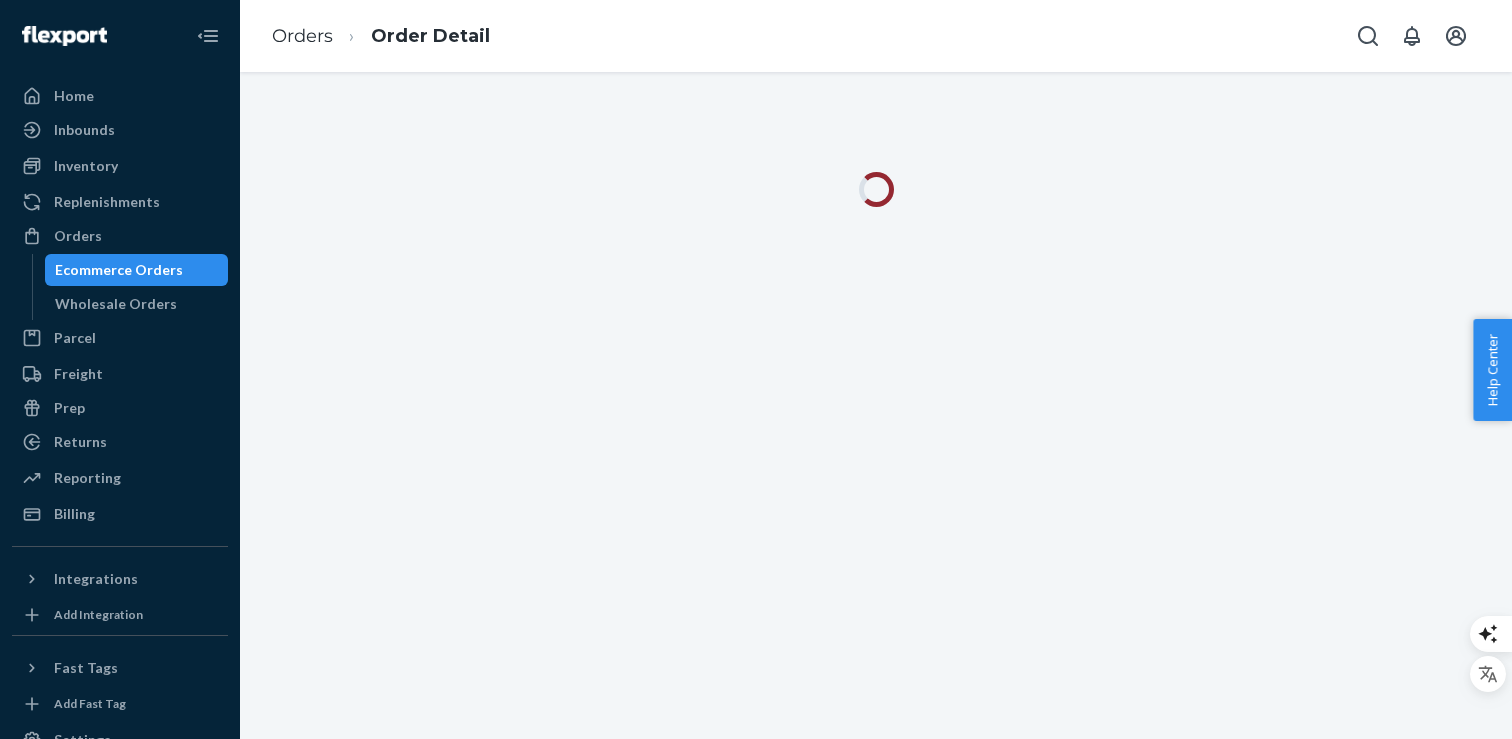 scroll, scrollTop: 0, scrollLeft: 0, axis: both 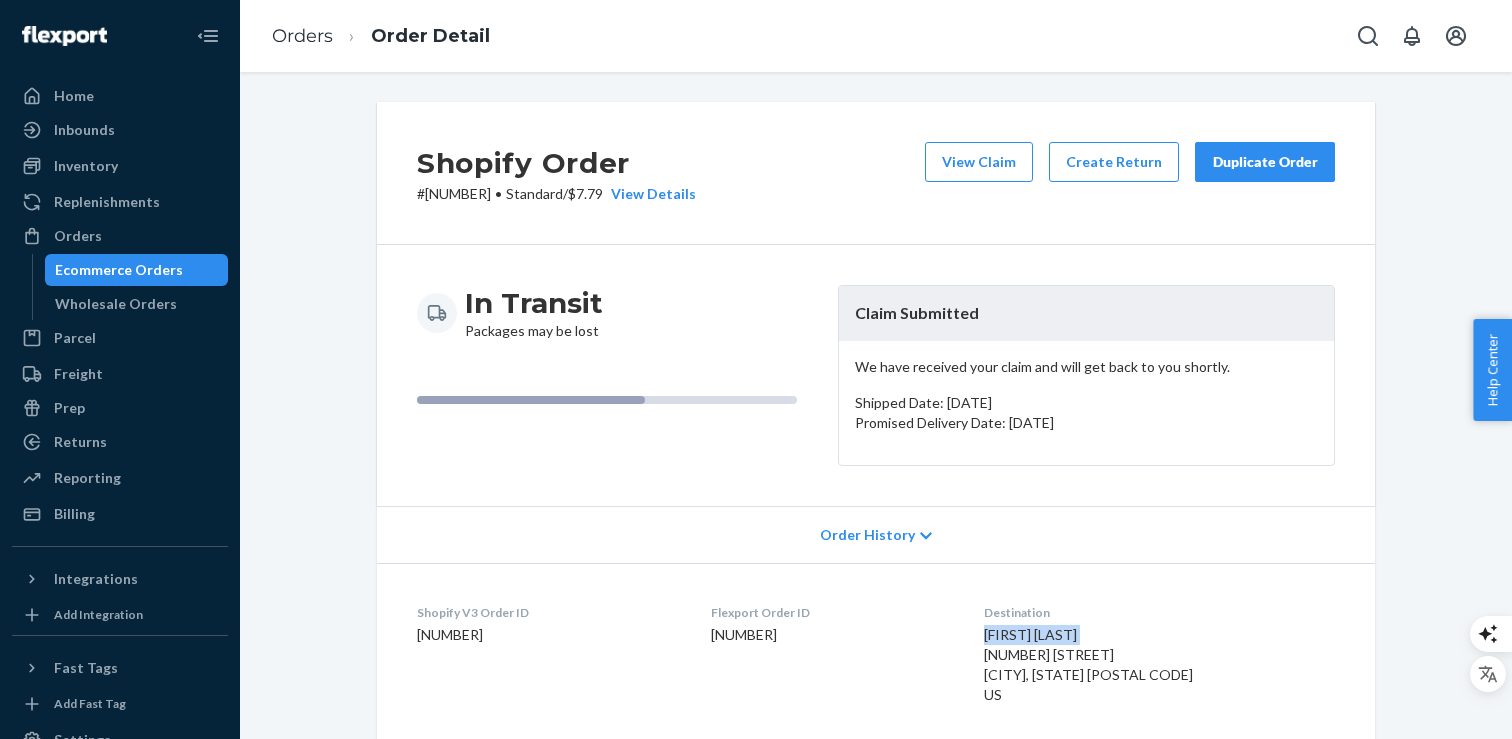 drag, startPoint x: 1058, startPoint y: 638, endPoint x: 1197, endPoint y: 634, distance: 139.05754 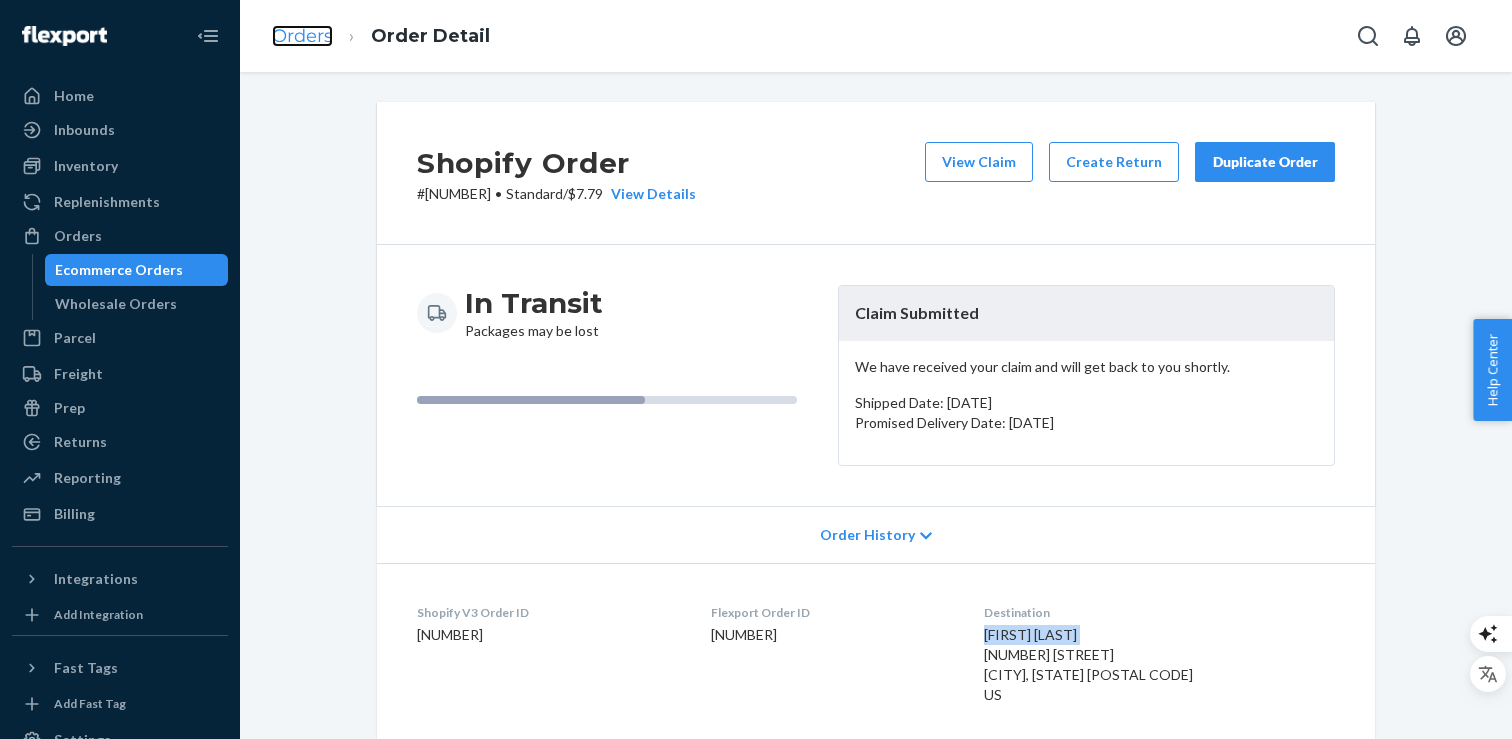 click on "Orders" at bounding box center (302, 36) 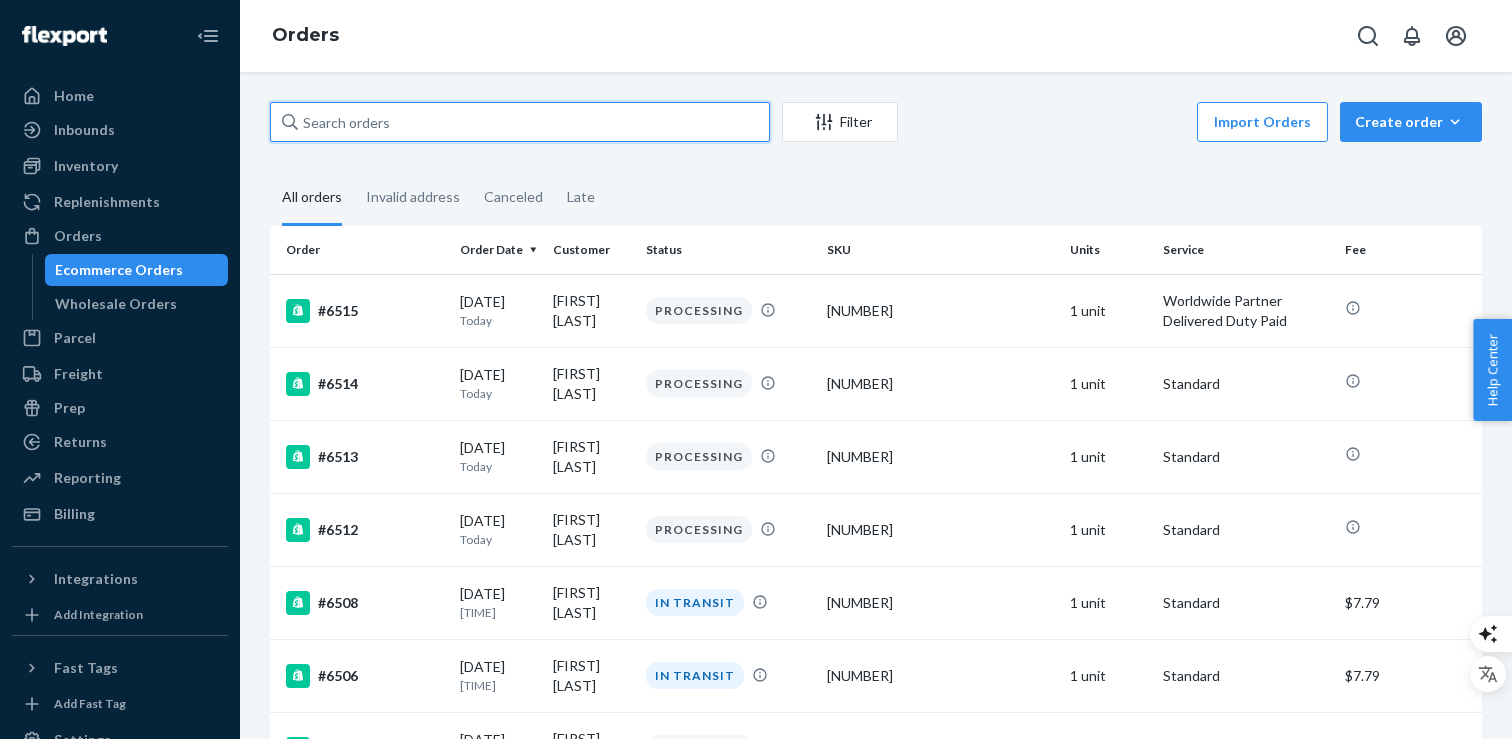 click at bounding box center [520, 122] 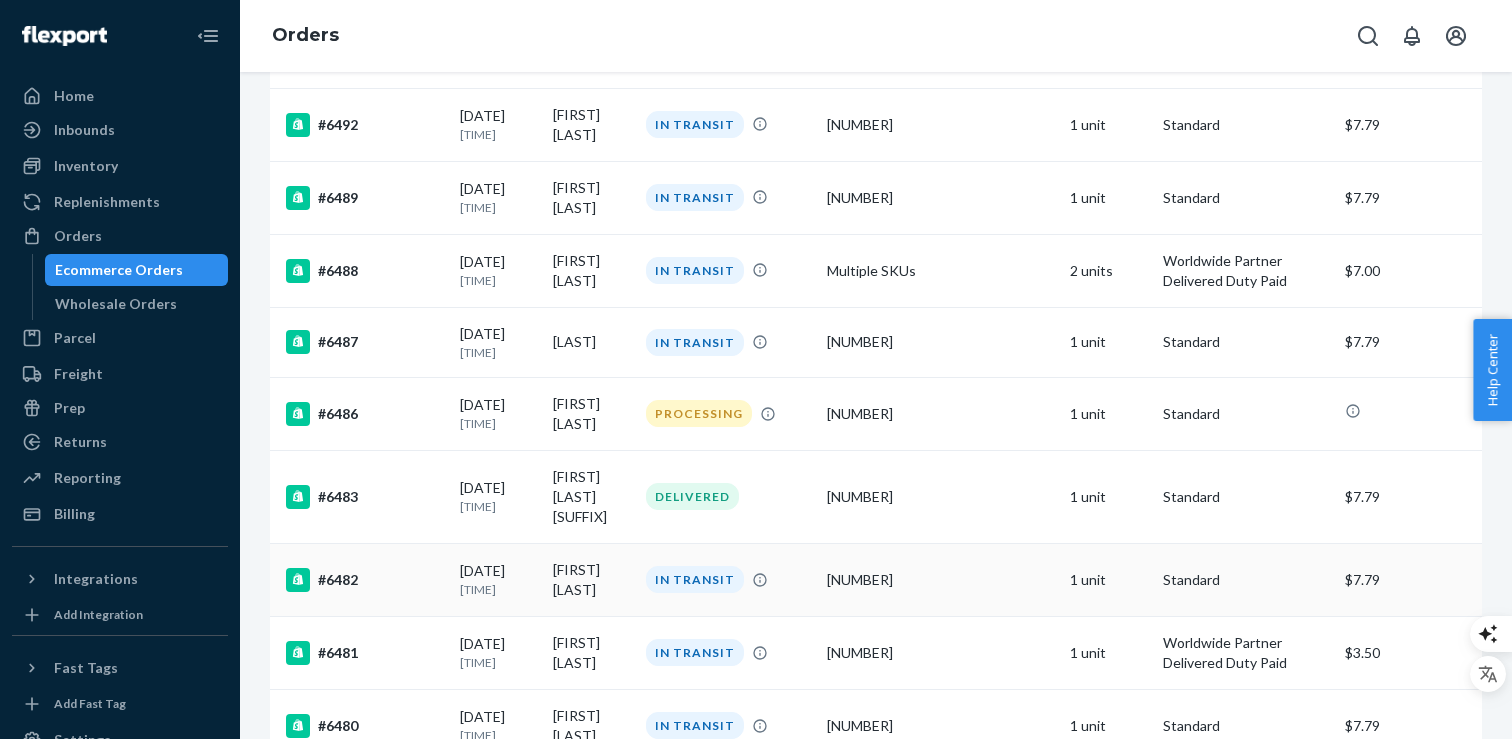 scroll, scrollTop: 1451, scrollLeft: 0, axis: vertical 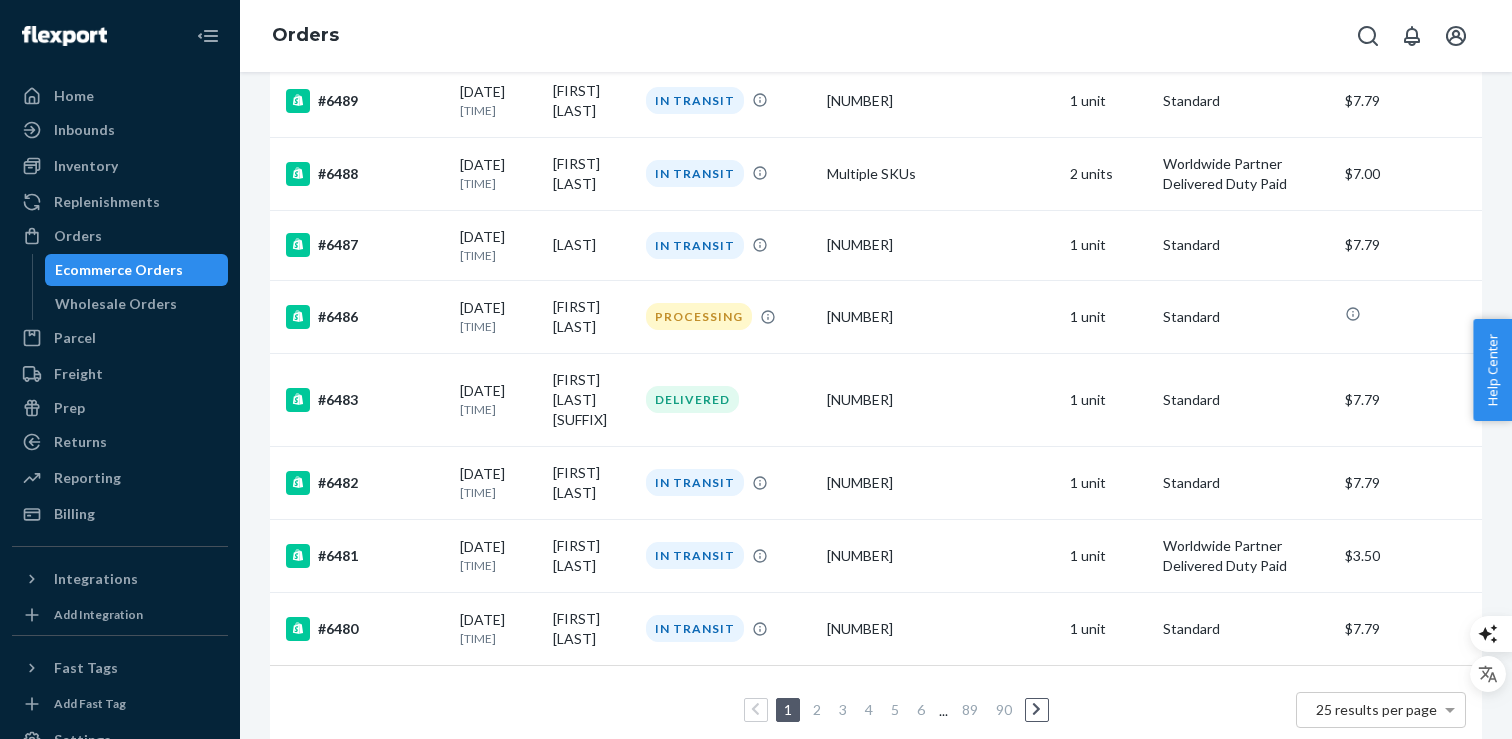 type on "6389" 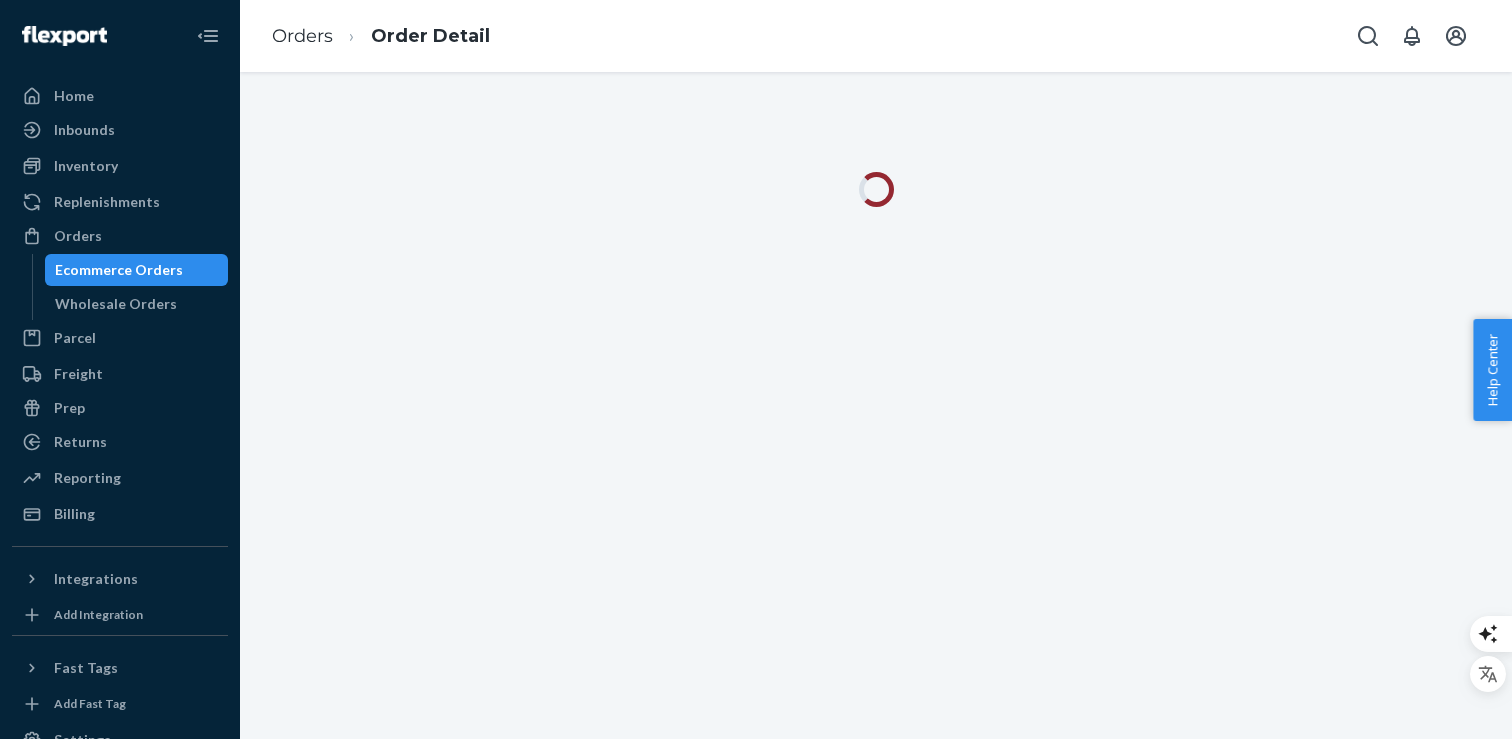 scroll, scrollTop: 0, scrollLeft: 0, axis: both 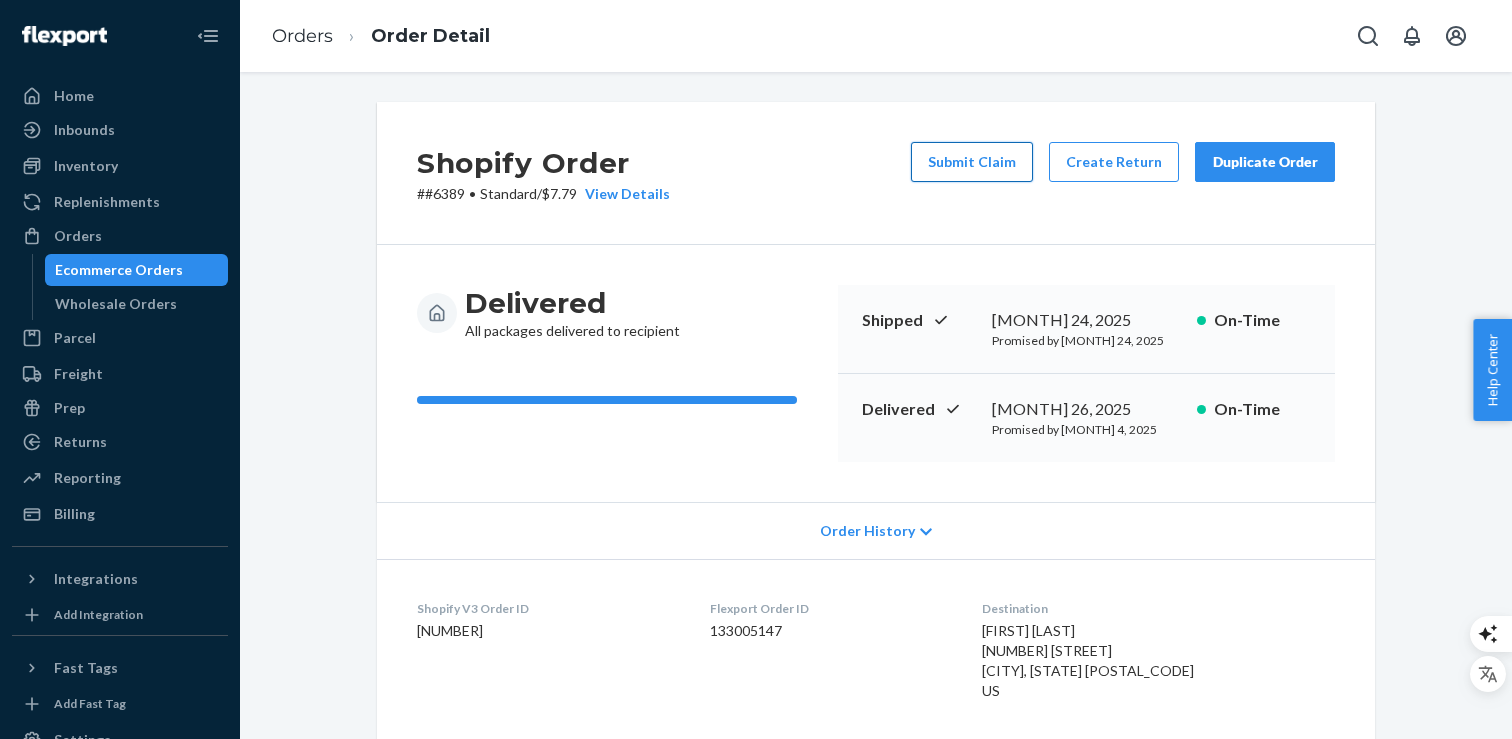 click on "Submit Claim" at bounding box center [972, 162] 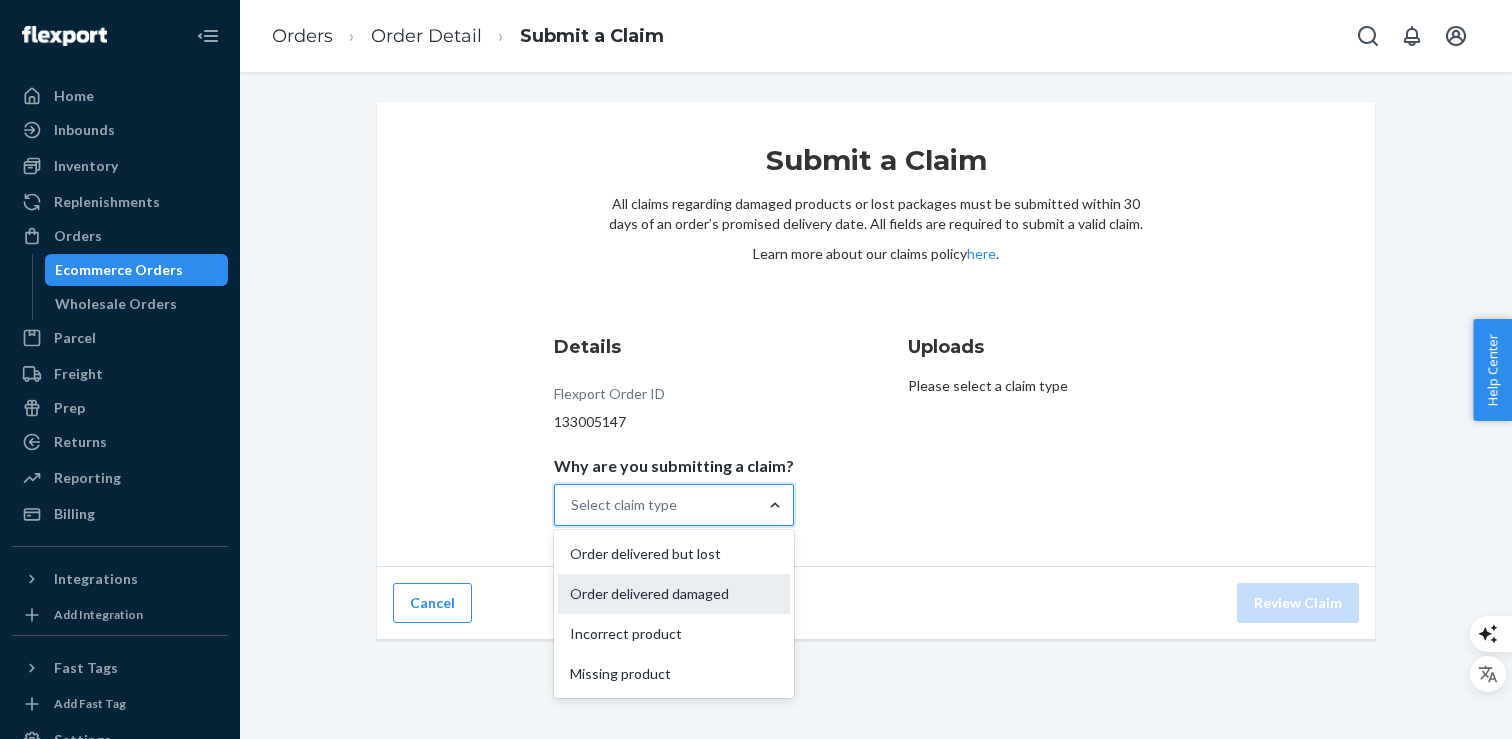 click on "Order delivered damaged" at bounding box center (674, 594) 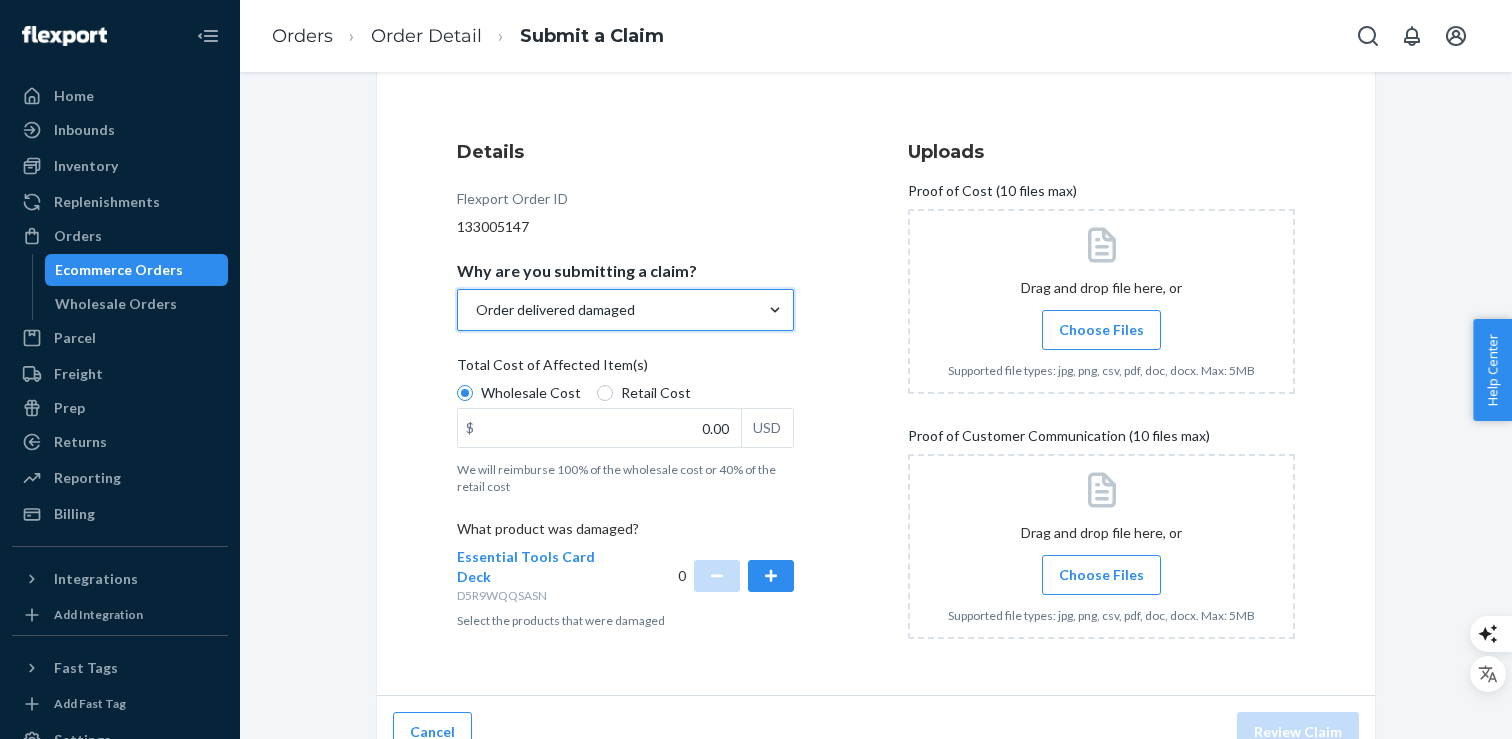 scroll, scrollTop: 225, scrollLeft: 0, axis: vertical 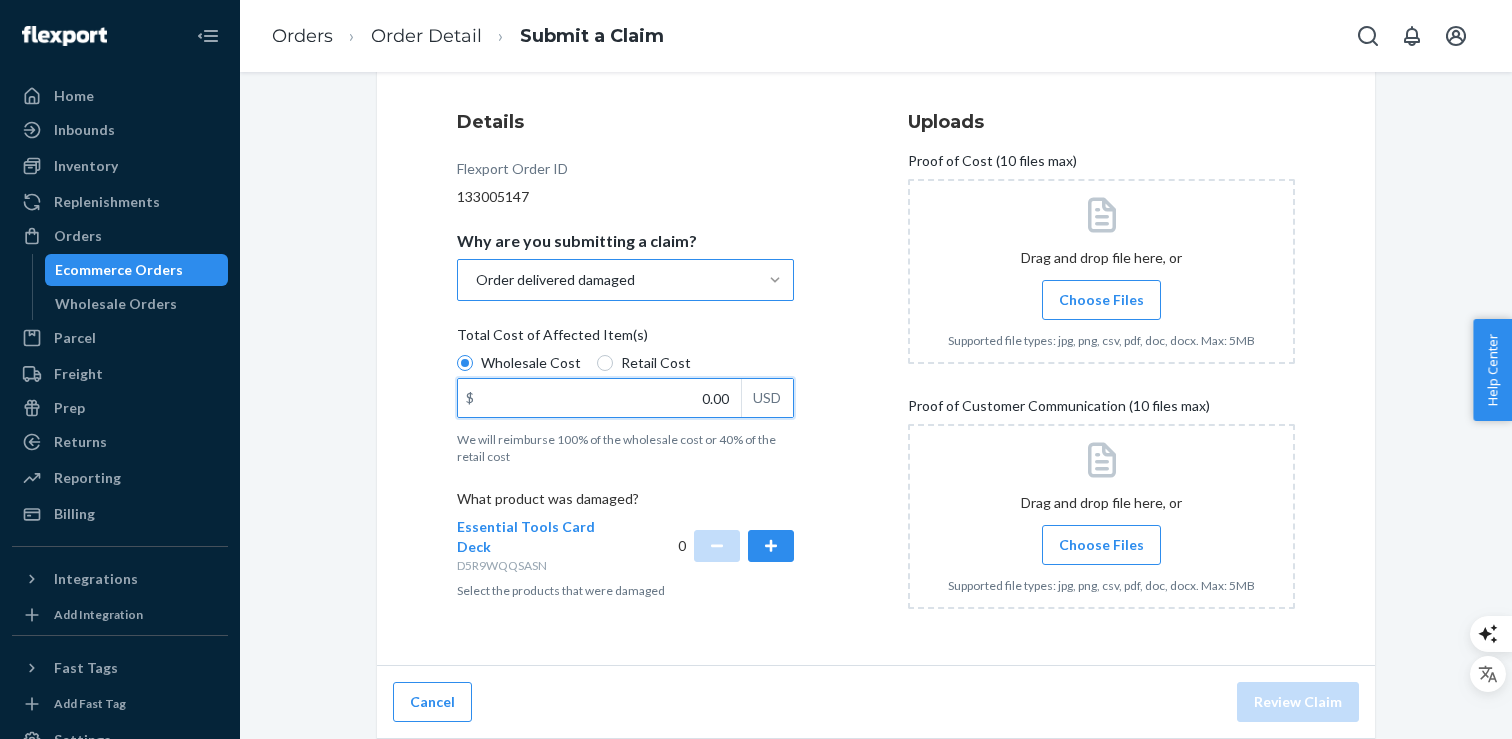 drag, startPoint x: 702, startPoint y: 403, endPoint x: 692, endPoint y: 396, distance: 12.206555 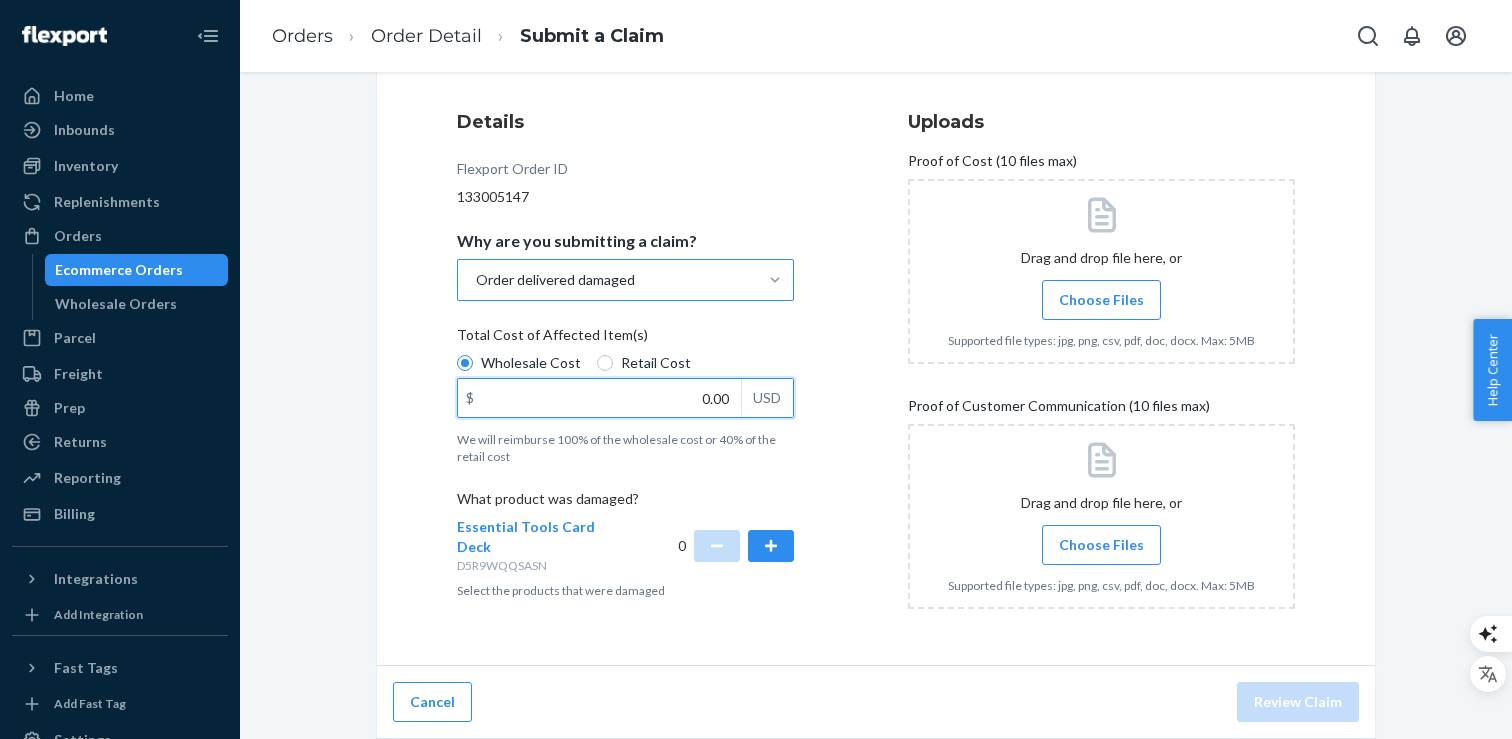 click on "0.00" at bounding box center [599, 398] 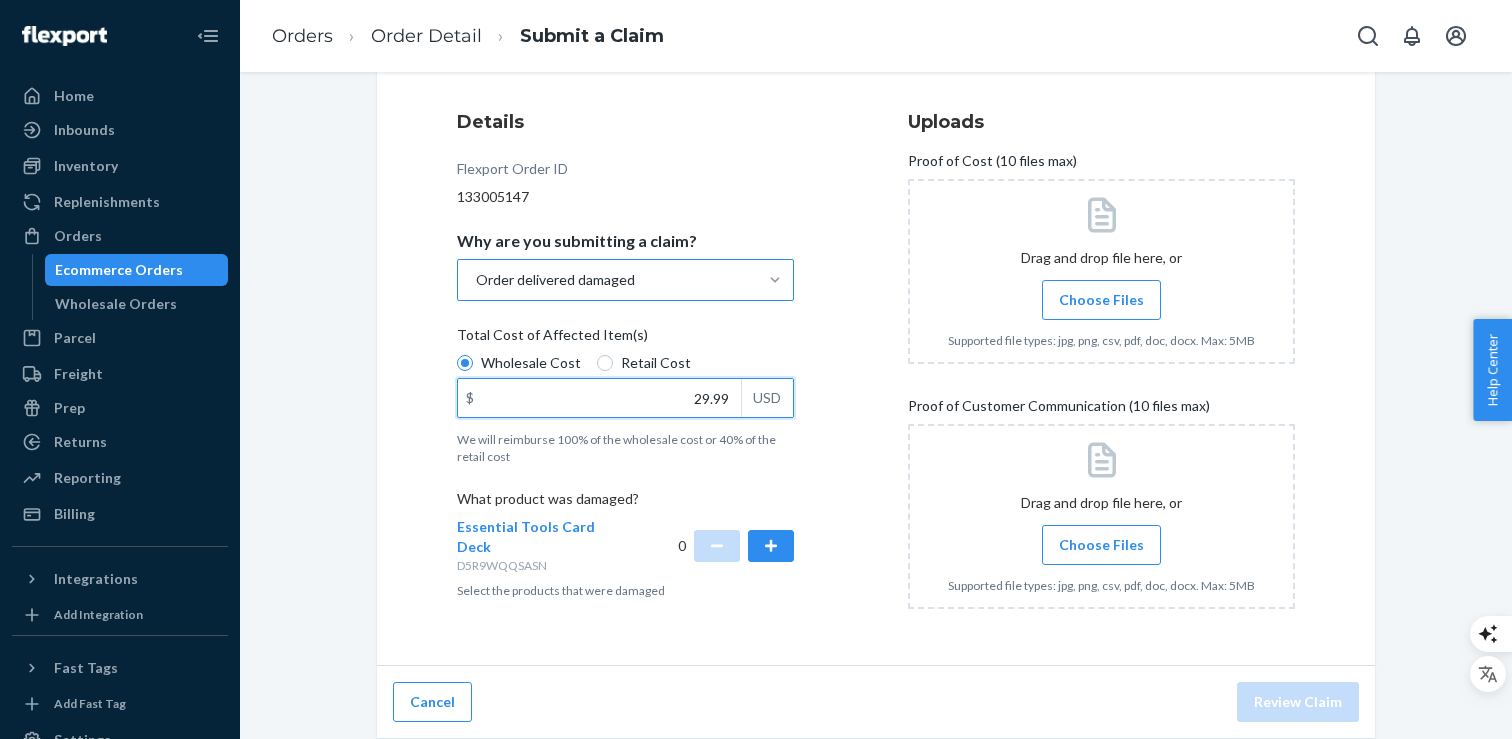 type on "29.99" 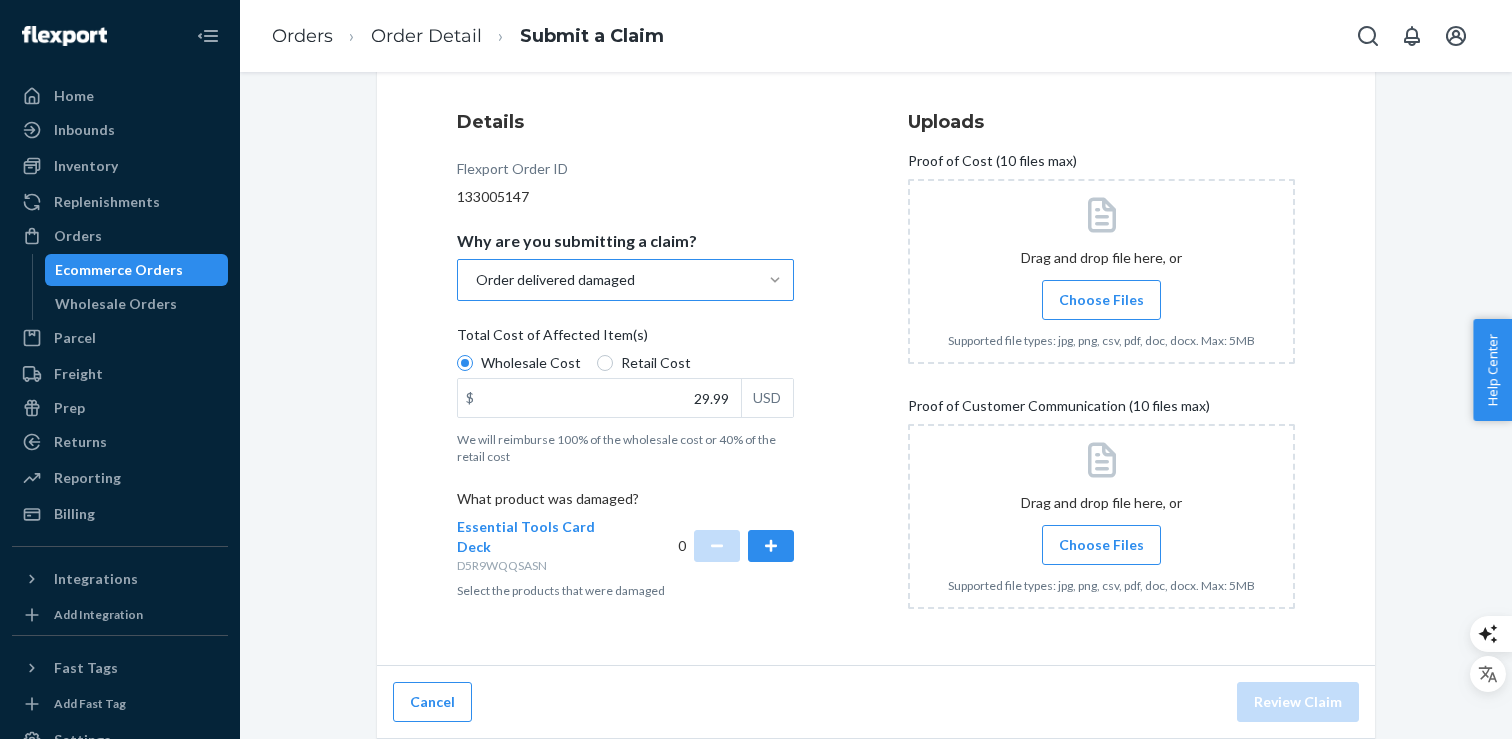 click on "Details Flexport Order ID 133005147 Why are you submitting a claim? Order delivered damaged Total Cost of Affected Item(s) Wholesale Cost Retail Cost $ 29.99 USD We will reimburse 100% of the wholesale cost or 40% of the retail cost What product was damaged? Essential Tools Card Deck D5R9WQQSASN 0 Select the products that were damaged" at bounding box center [650, 367] 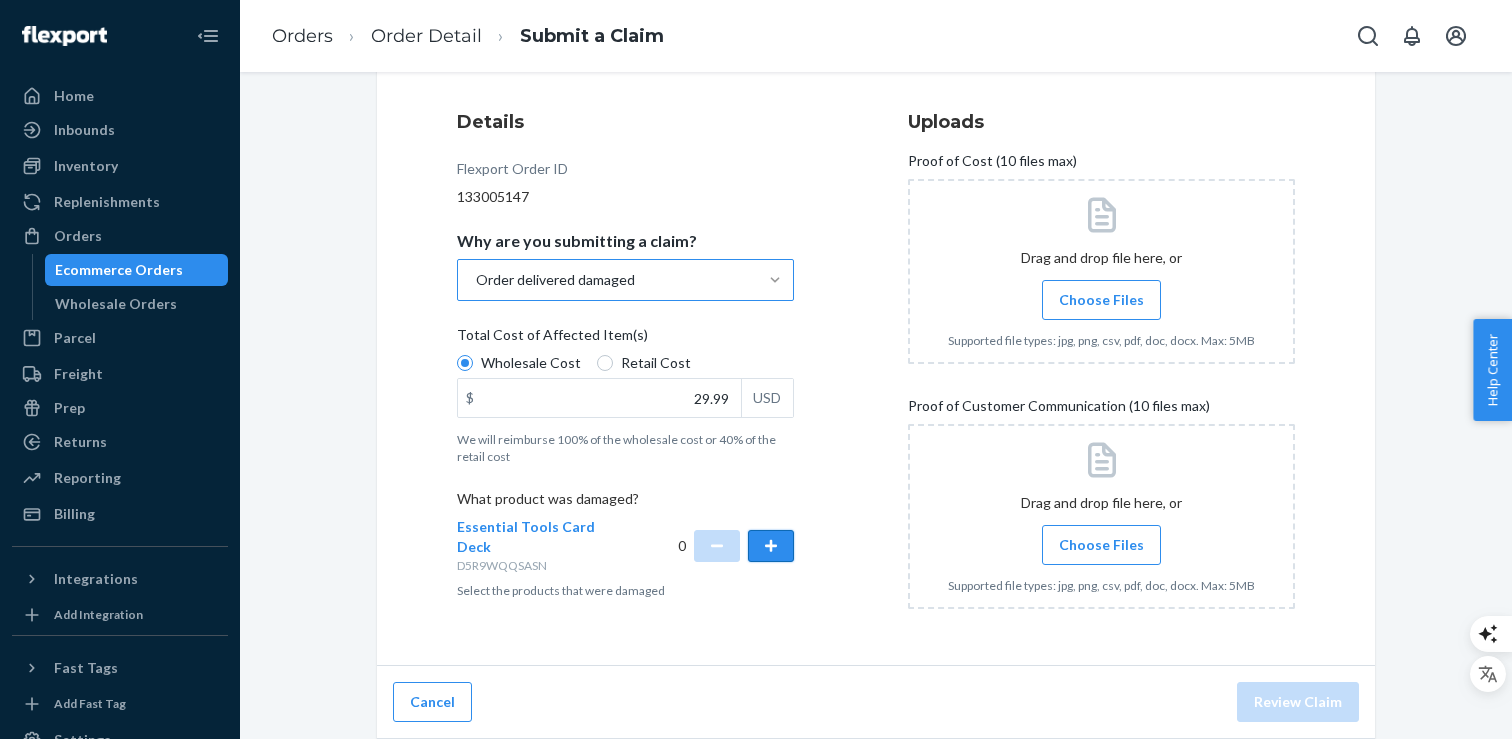 click at bounding box center (771, 546) 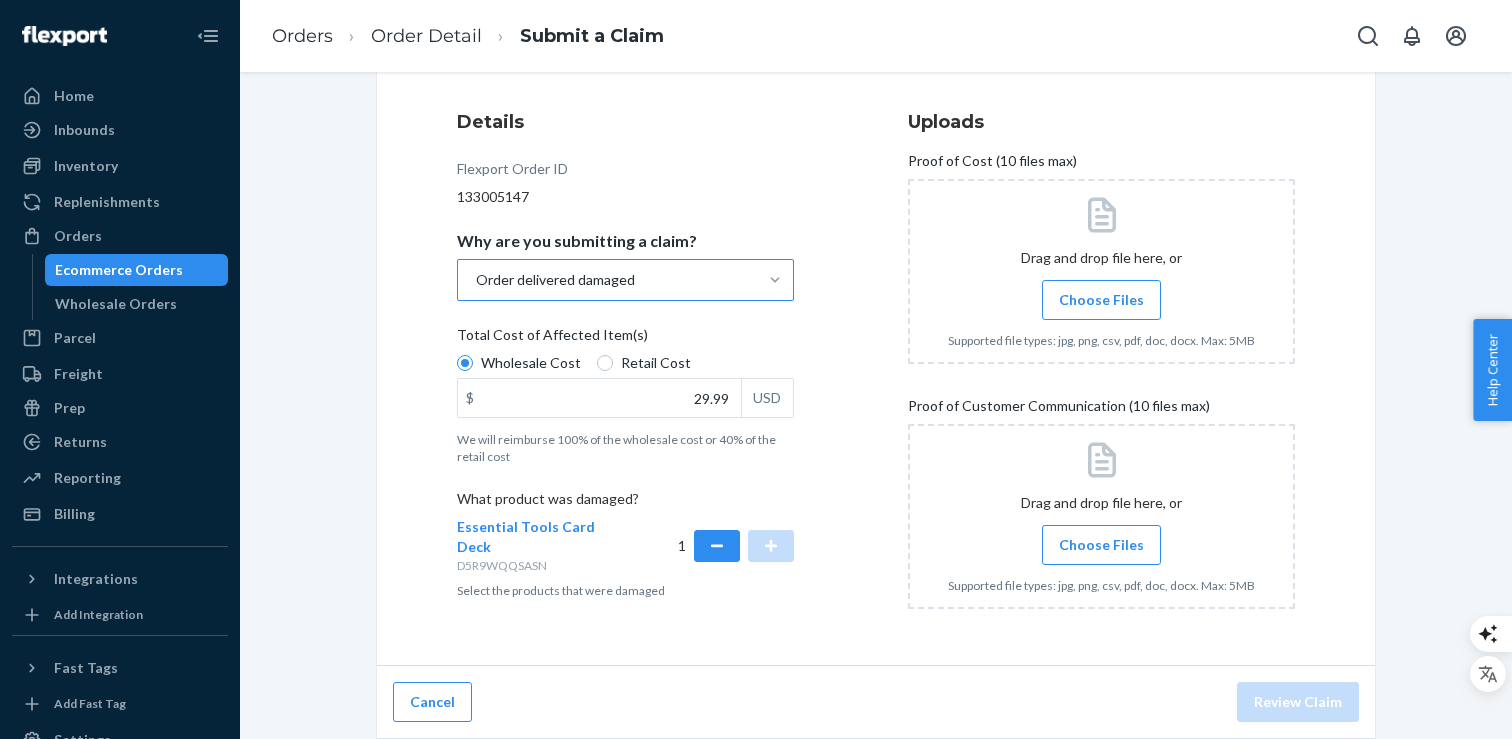 click on "Details Flexport Order ID 133005147 Why are you submitting a claim? Order delivered damaged Total Cost of Affected Item(s) Wholesale Cost Retail Cost $ 29.99 USD We will reimburse 100% of the wholesale cost or 40% of the retail cost What product was damaged? Essential Tools Card Deck D5R9WQQSASN 1 Select the products that were damaged Uploads Proof of Cost (10 files max) Drag and drop file here, or Choose Files Supported file types: jpg, png, csv, pdf, doc, docx. Max: 5MB Proof of Customer Communication (10 files max) Drag and drop file here, or Choose Files Supported file types: jpg, png, csv, pdf, doc, docx. Max: 5MB" at bounding box center [876, 367] 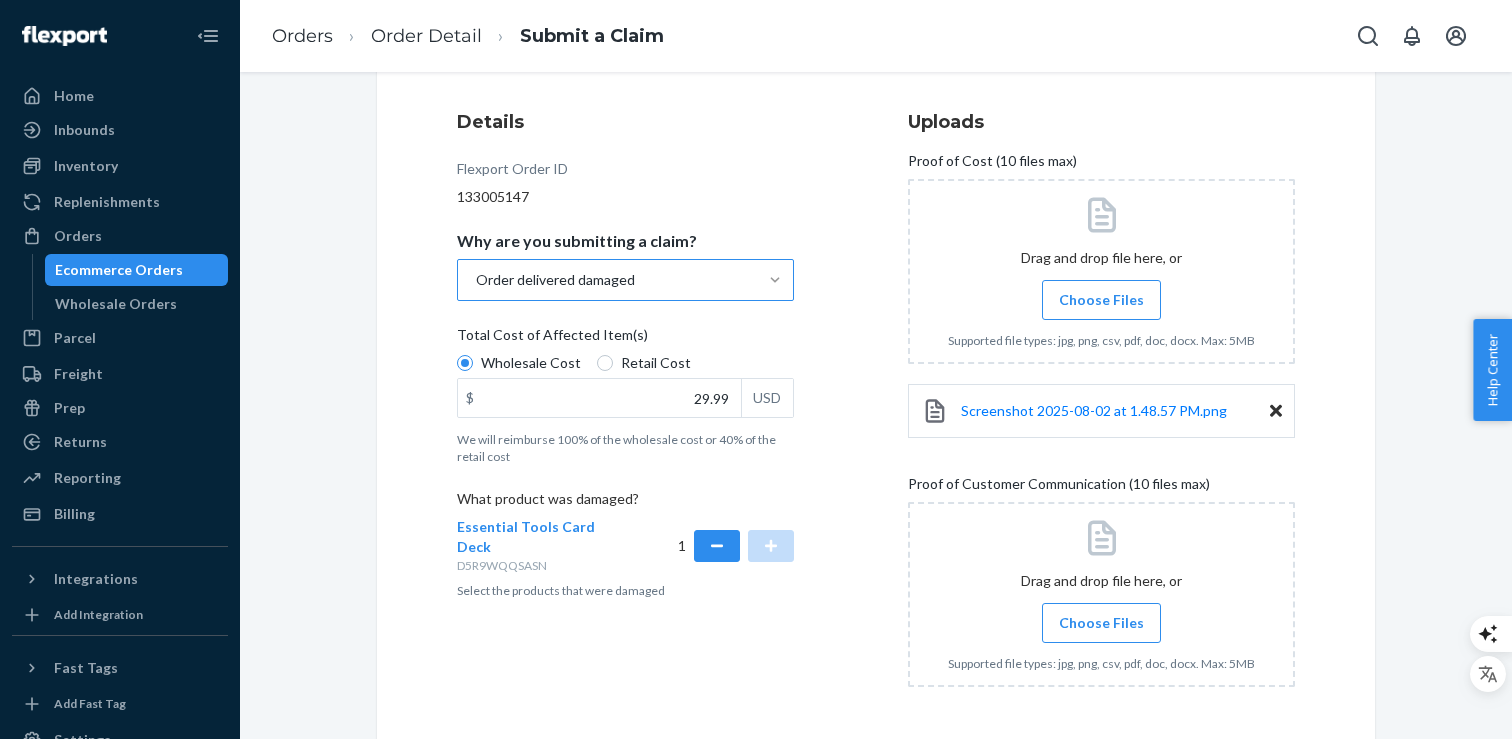 drag, startPoint x: 1449, startPoint y: 602, endPoint x: 1445, endPoint y: 612, distance: 10.770329 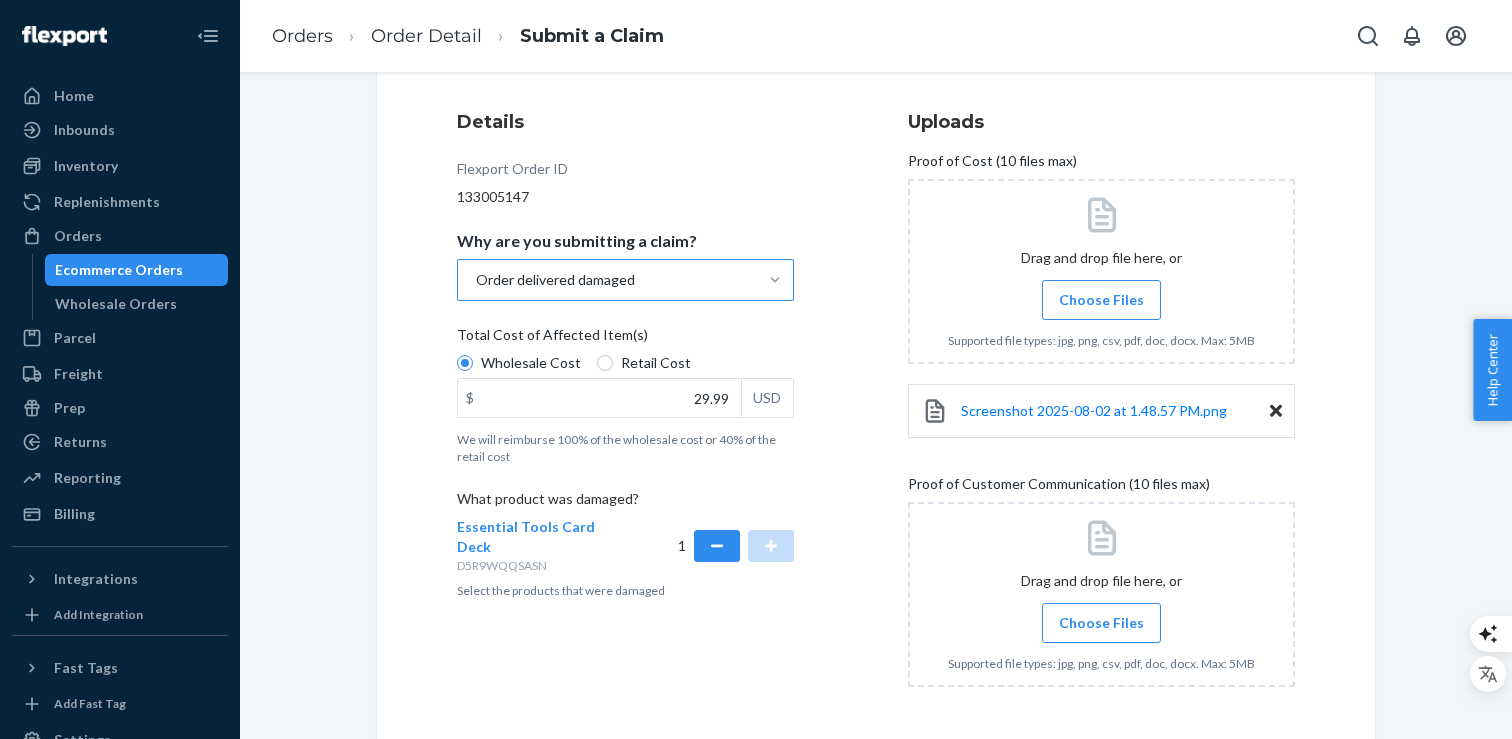 click on "Submit a Claim All claims regarding damaged products or lost packages must be submitted within 30 days of an order’s promised delivery date. All fields are required to submit a valid claim. Learn more about our claims policy here. Details Flexport Order ID 133005147 Why are you submitting a claim? Order delivered damaged Total Cost of Affected Item(s) Wholesale Cost Retail Cost $ 29.99 USD We will reimburse 100% of the wholesale cost or 40% of the retail cost What product was damaged? Essential Tools Card Deck D5R9WQQSASN 0 Select the products that were damaged Uploads Proof of Cost (10 files max) Drag and drop file here, or Choose Files Supported file types: jpg, png, csv, pdf, doc, docx. Max: 5MB Screenshot 2025-08-02 at 1.48.57 PM.png Proof of Customer Communication (10 files max) Drag and drop file here, or Choose Files Supported file types: jpg, png, csv, pdf, doc, docx. Max: 5MB Cancel Review Claim" at bounding box center (876, 347) 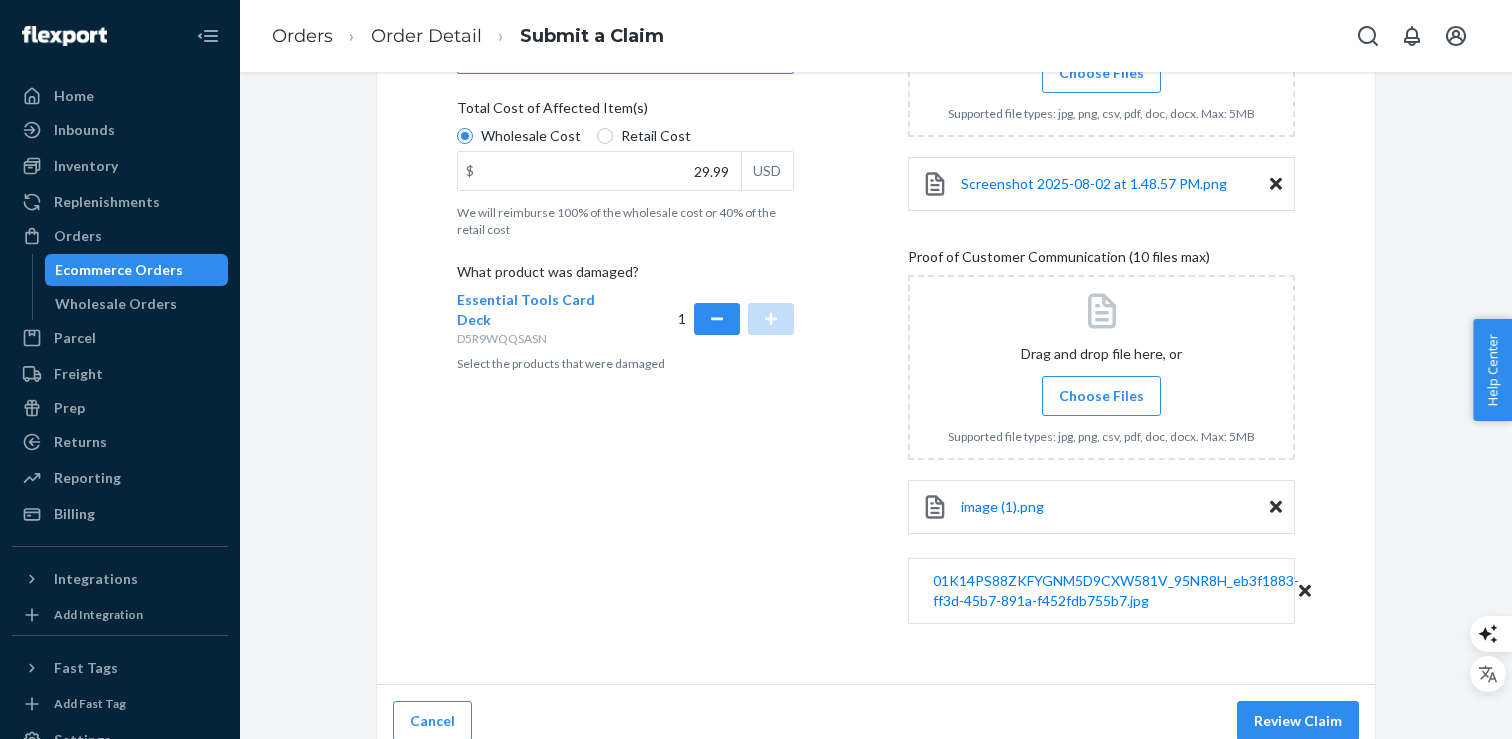 scroll, scrollTop: 471, scrollLeft: 0, axis: vertical 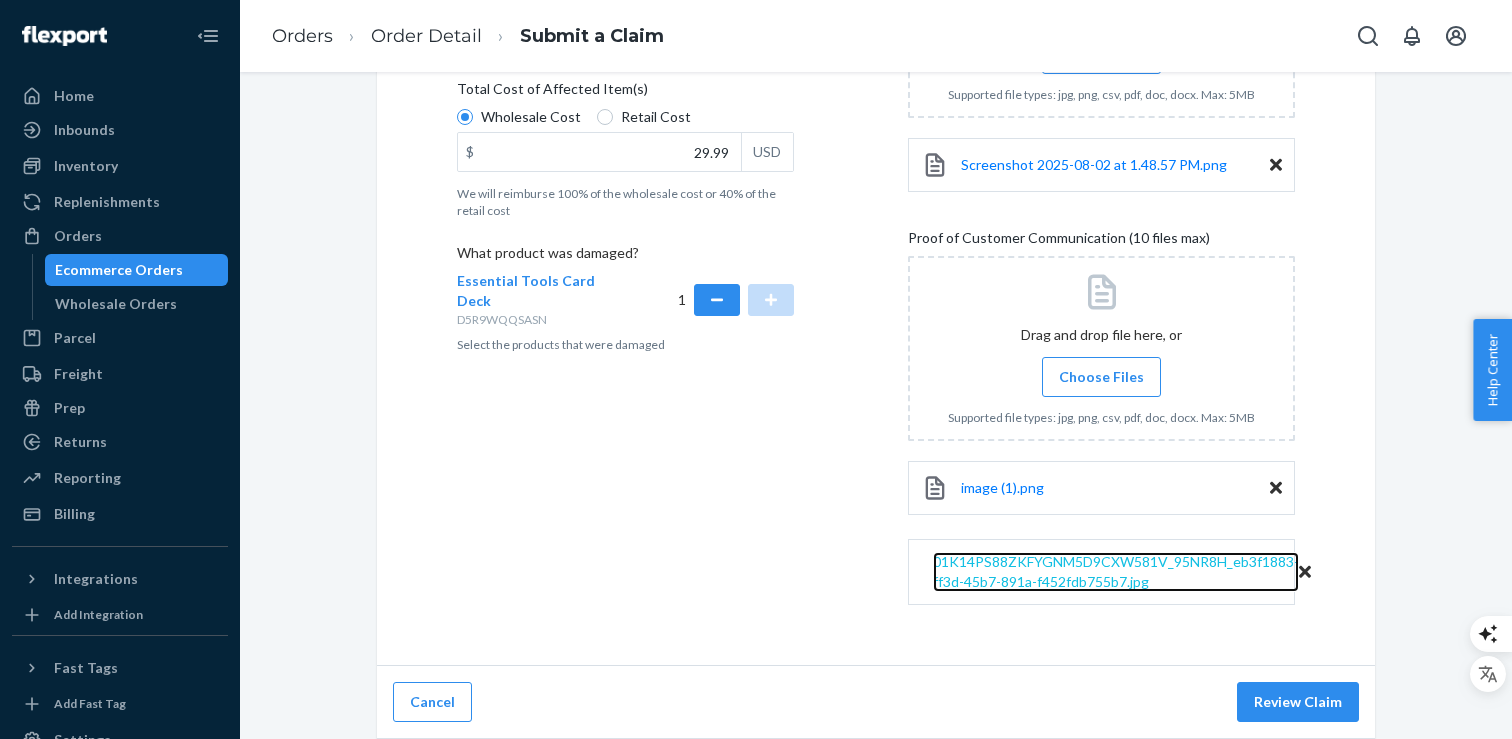 click on "01K14PS88ZKFYGNM5D9CXW581V_95NR8H_eb3f1883-ff3d-45b7-891a-f452fdb755b7.jpg" at bounding box center [1116, 571] 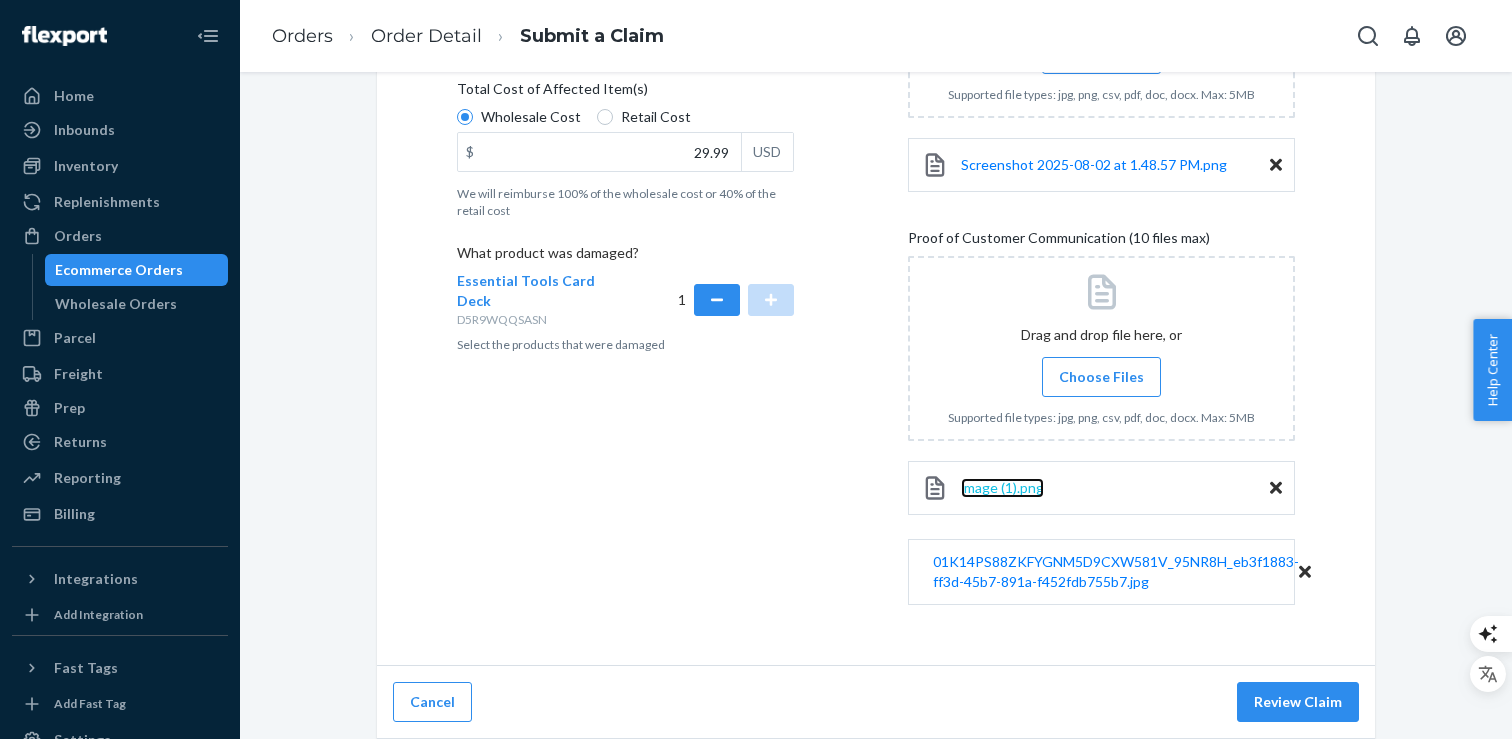 click on "image (1).png" at bounding box center [1002, 487] 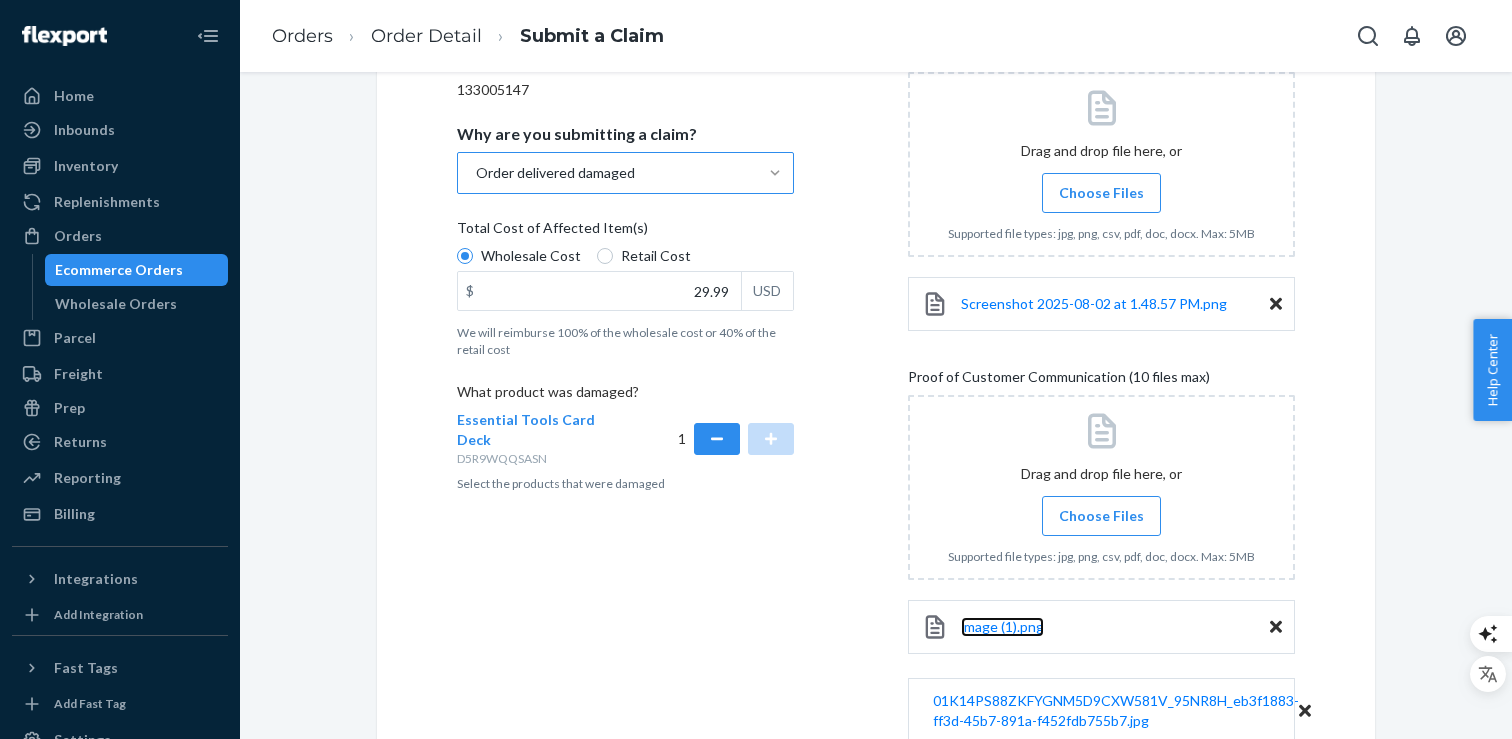 scroll, scrollTop: 471, scrollLeft: 0, axis: vertical 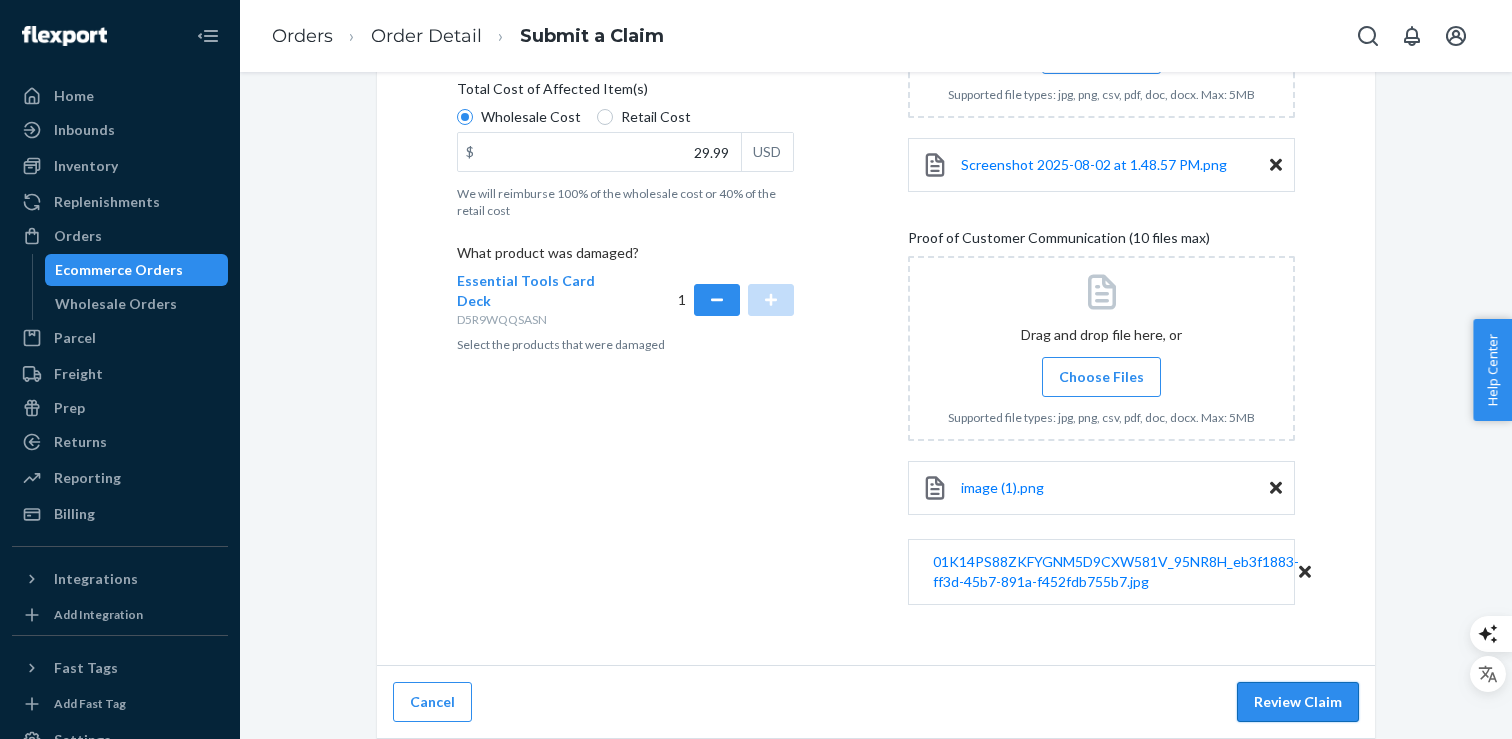 click on "Review Claim" at bounding box center (1298, 702) 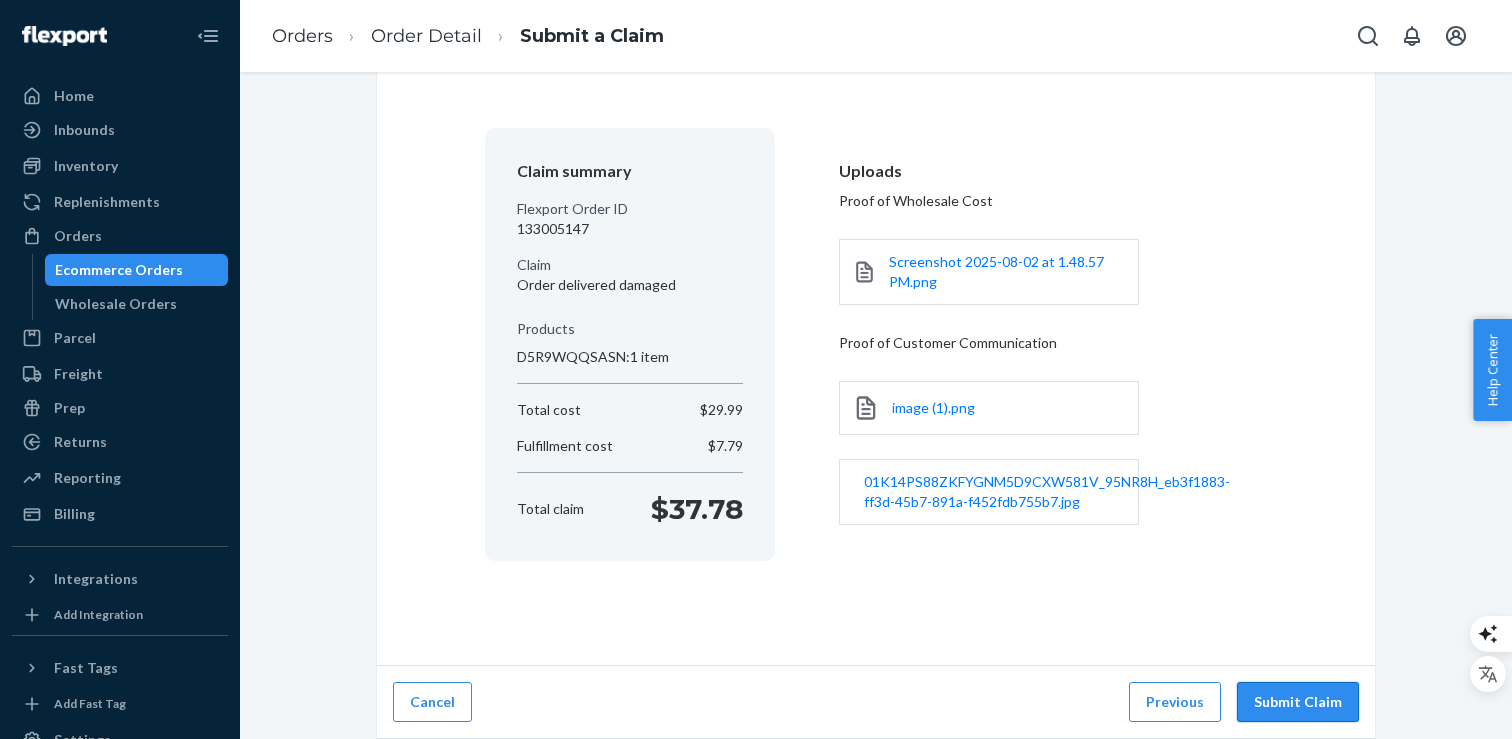 click on "Submit Claim" at bounding box center (1298, 702) 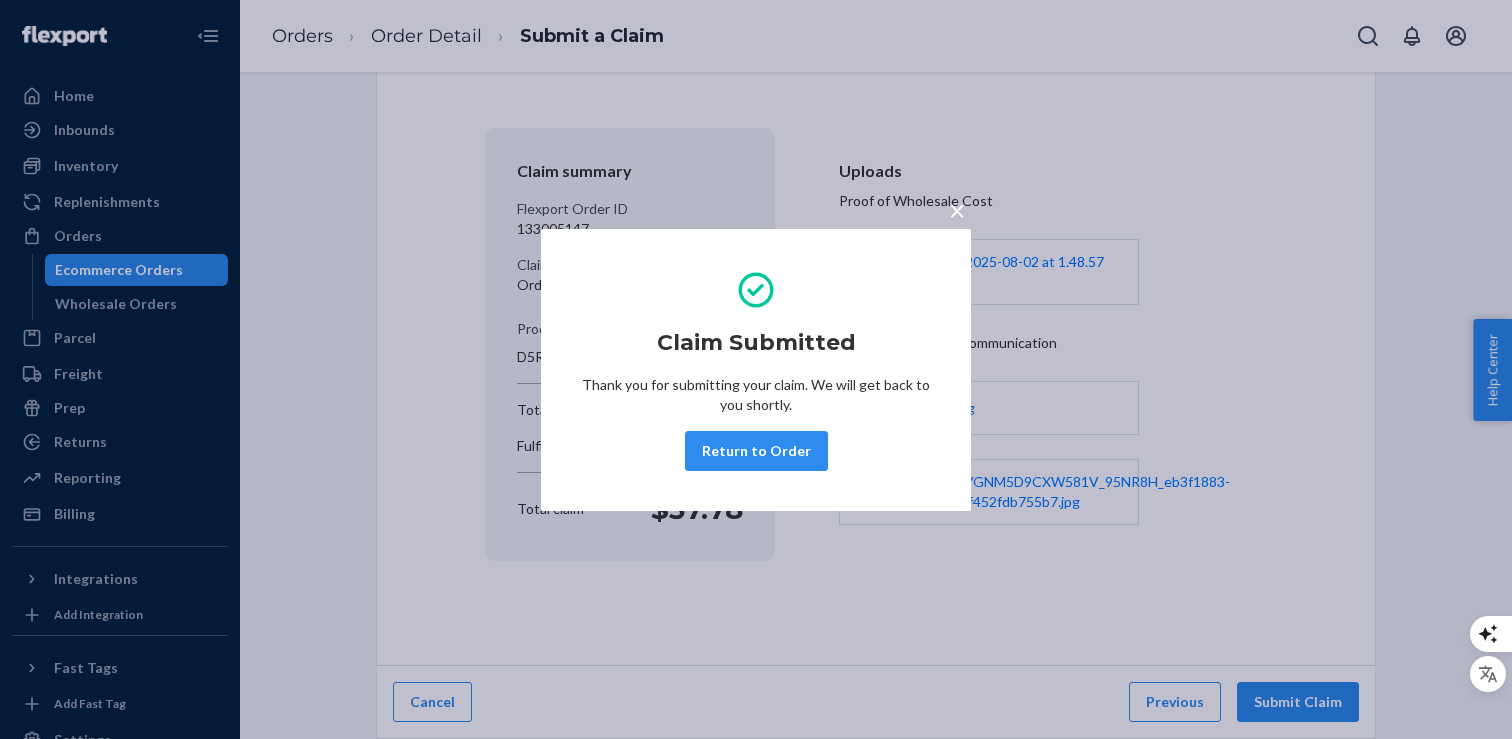 drag, startPoint x: 743, startPoint y: 457, endPoint x: 735, endPoint y: 489, distance: 32.984844 